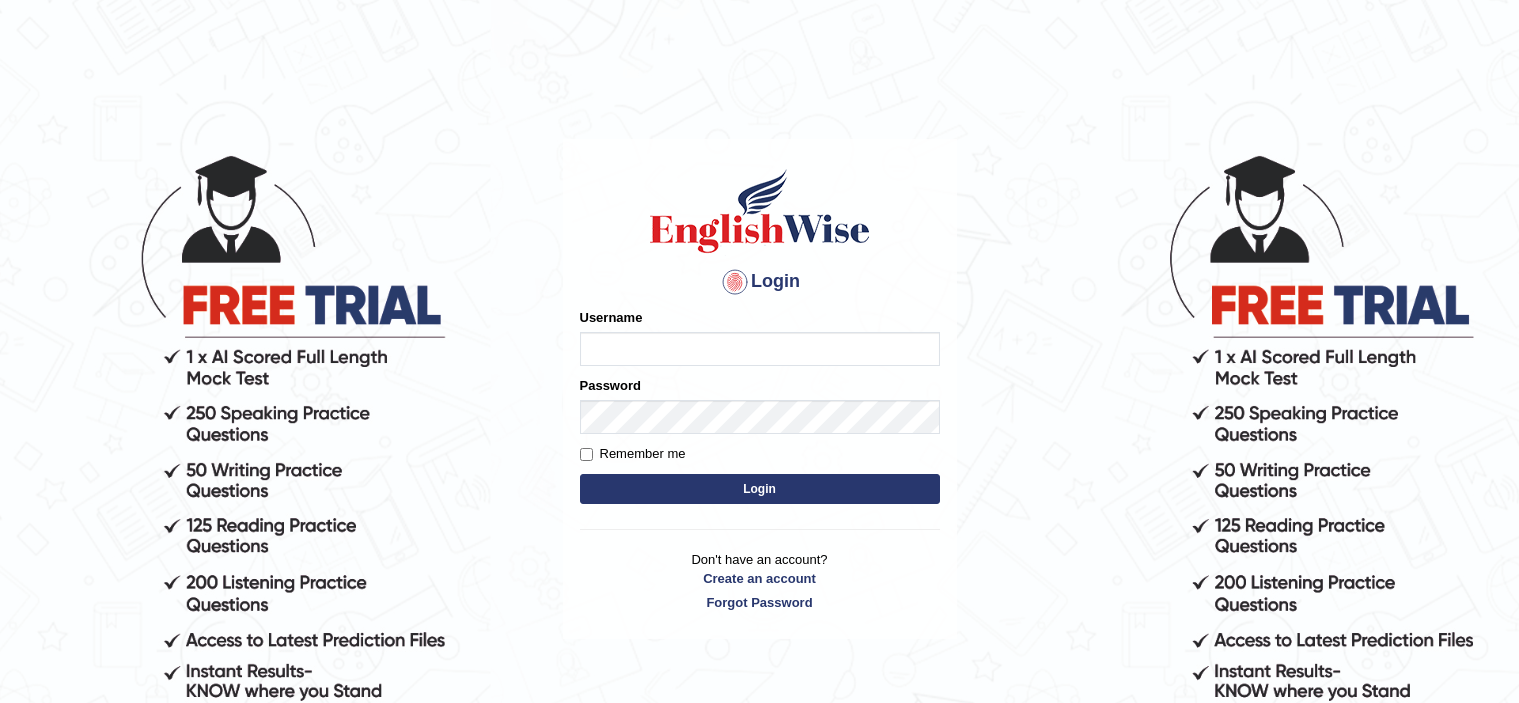 scroll, scrollTop: 0, scrollLeft: 0, axis: both 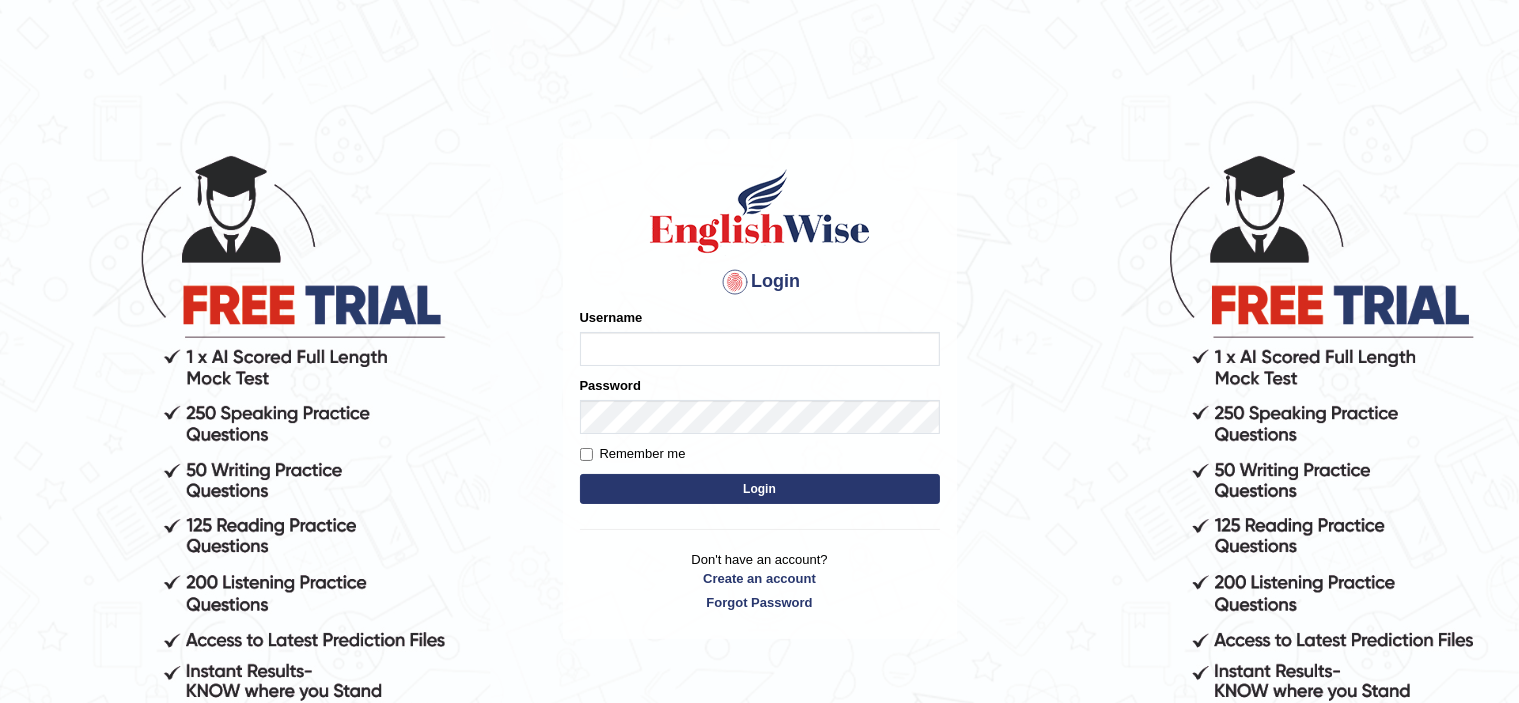 type on "Sameer_Altaf" 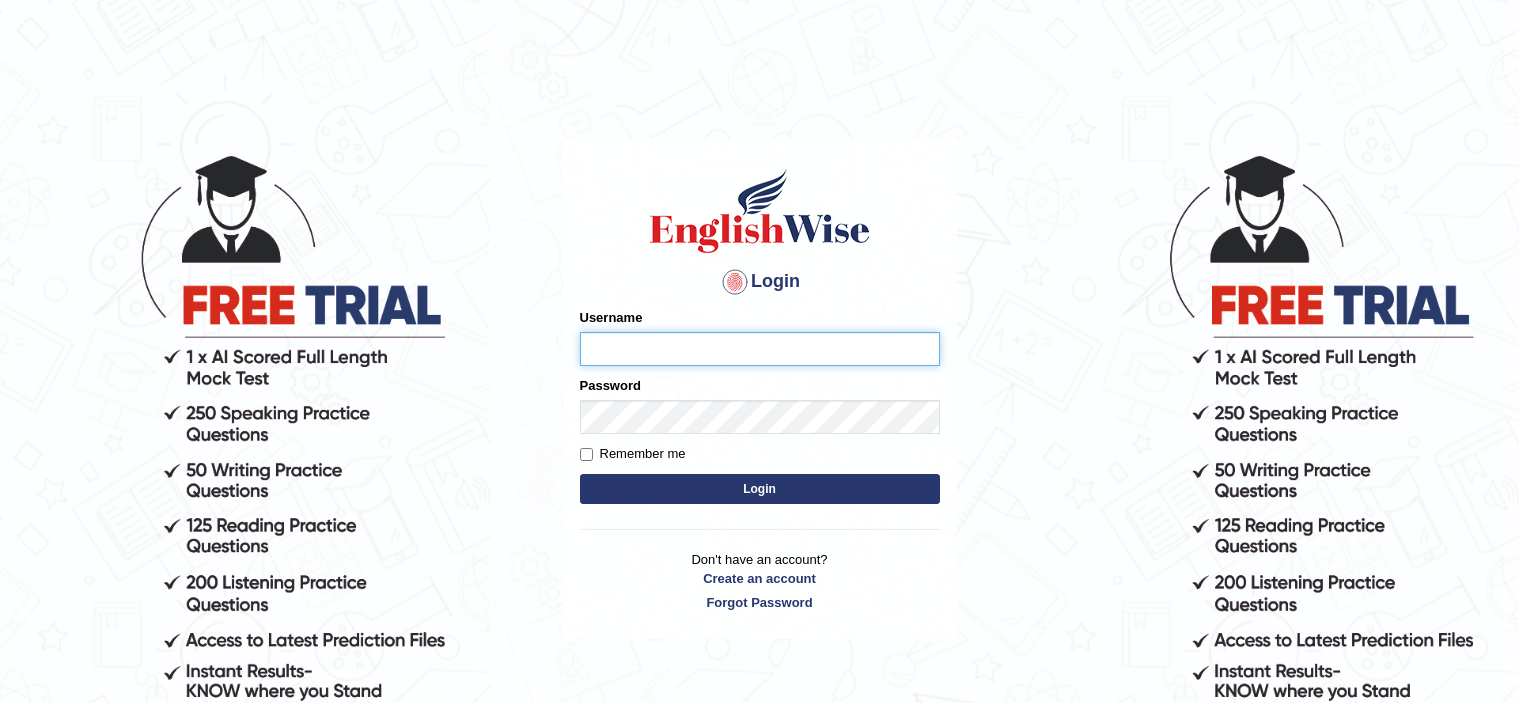 scroll, scrollTop: 0, scrollLeft: 0, axis: both 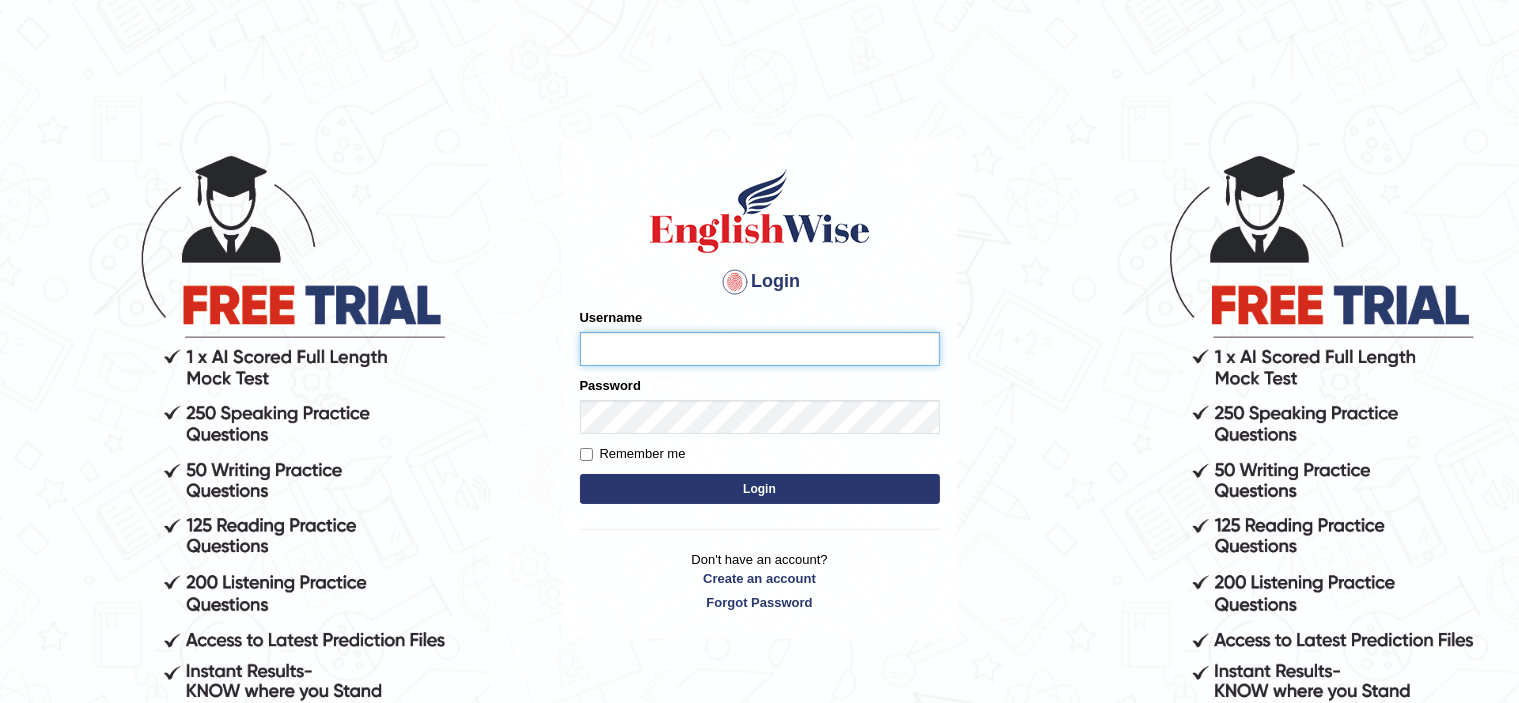 drag, startPoint x: 652, startPoint y: 363, endPoint x: 664, endPoint y: 363, distance: 12 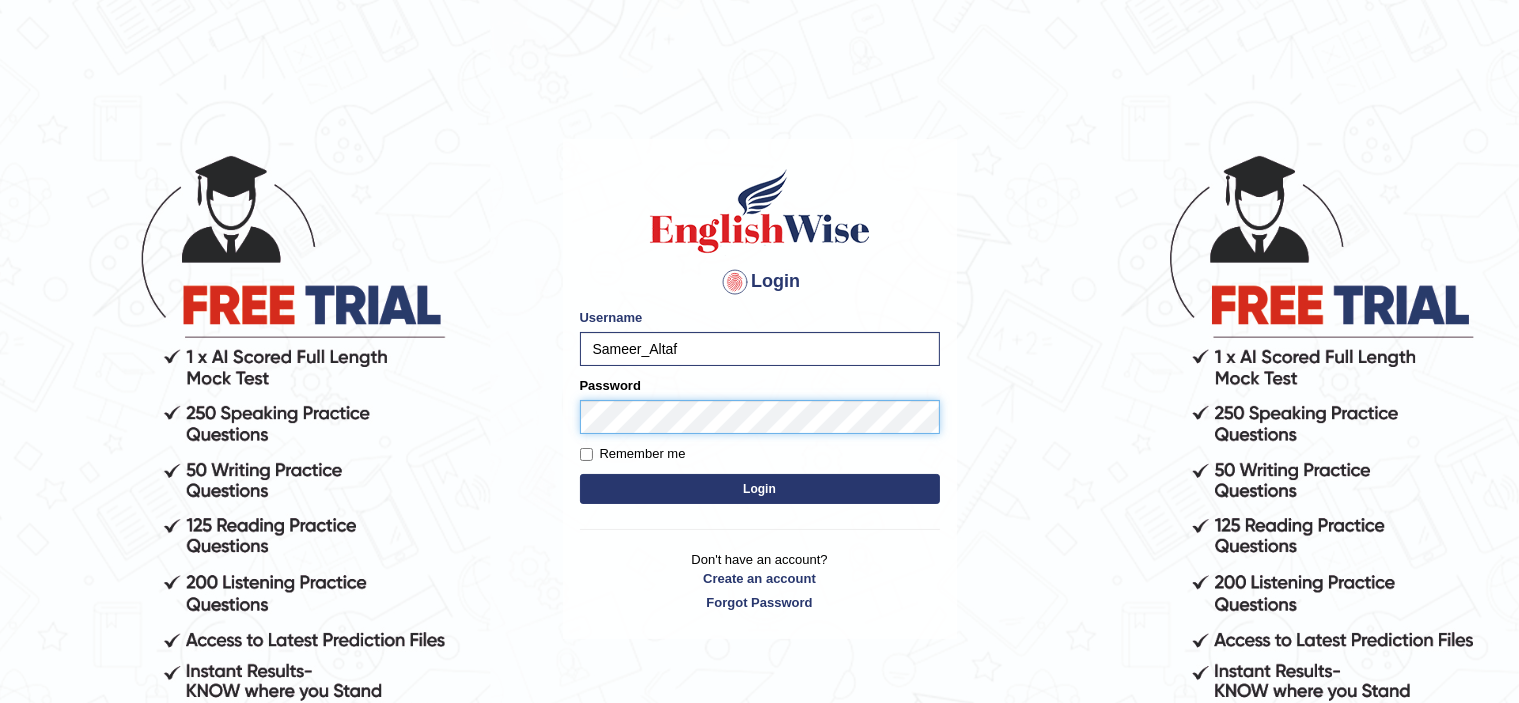 click on "Login" at bounding box center [760, 489] 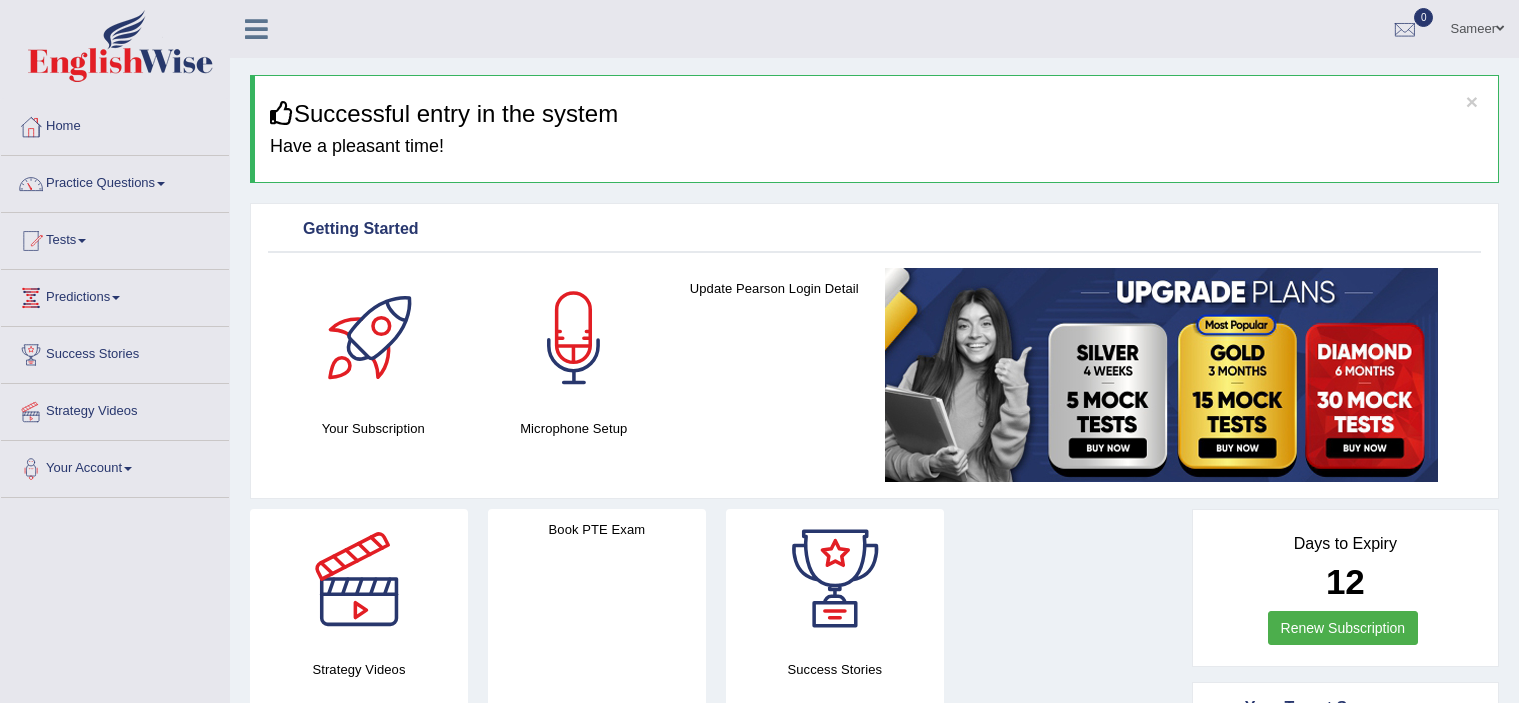 scroll, scrollTop: 0, scrollLeft: 0, axis: both 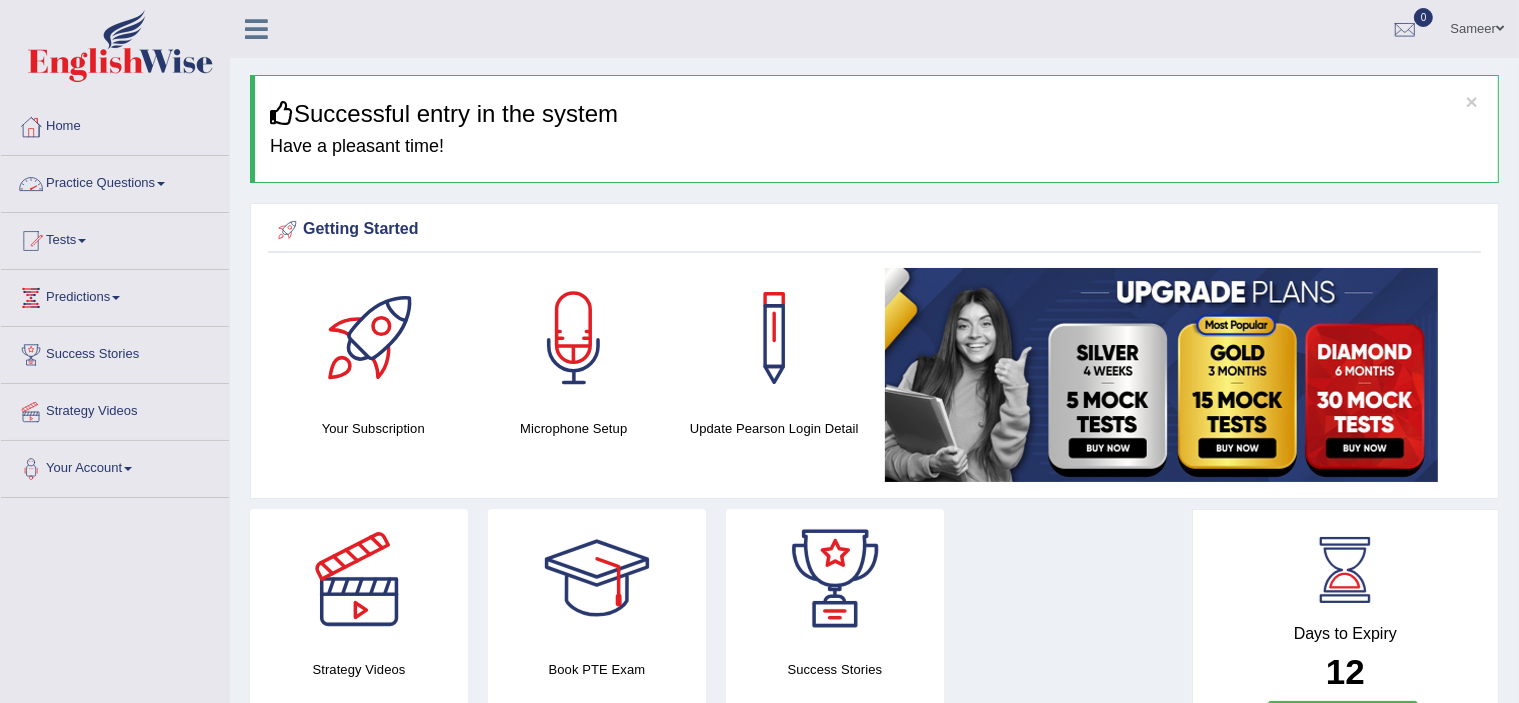 click on "Practice Questions" at bounding box center [115, 181] 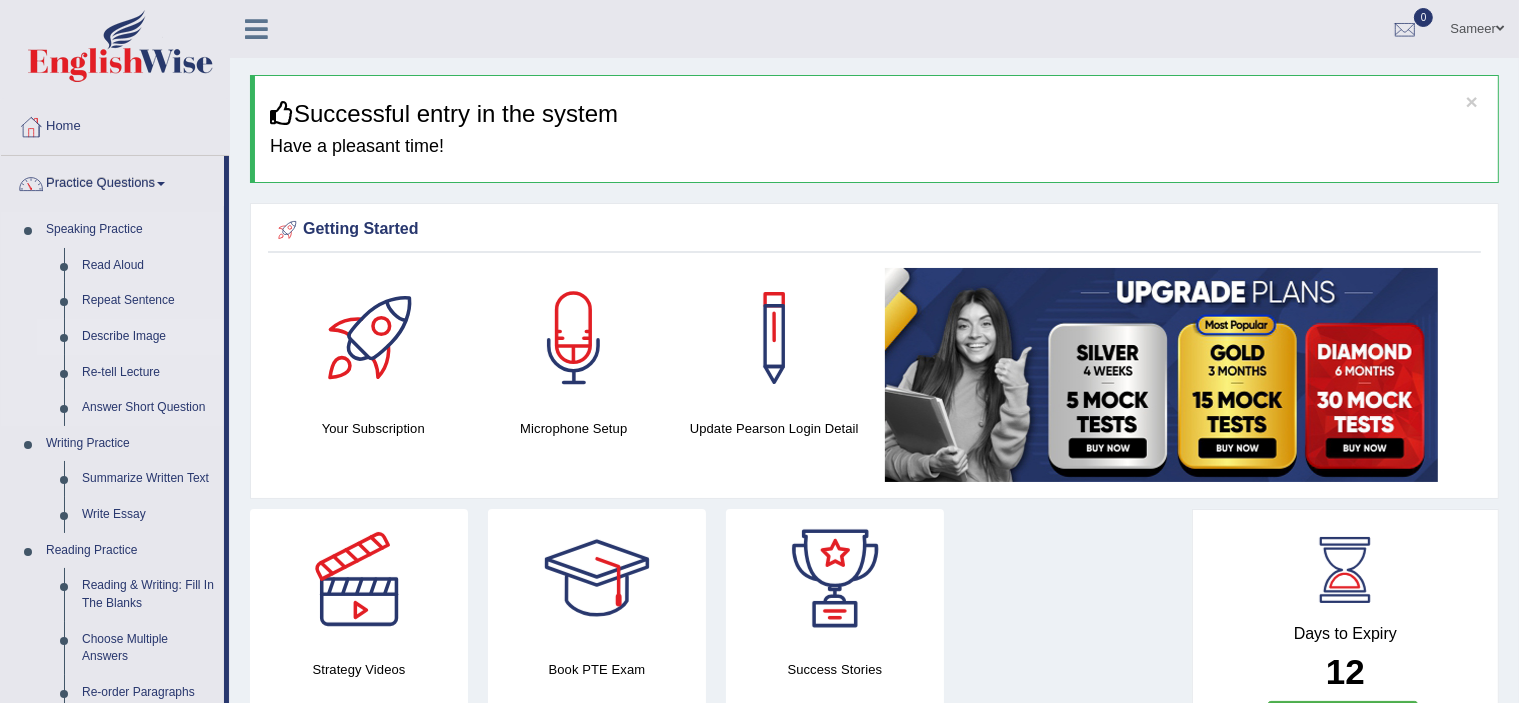 click on "Describe Image" at bounding box center (148, 337) 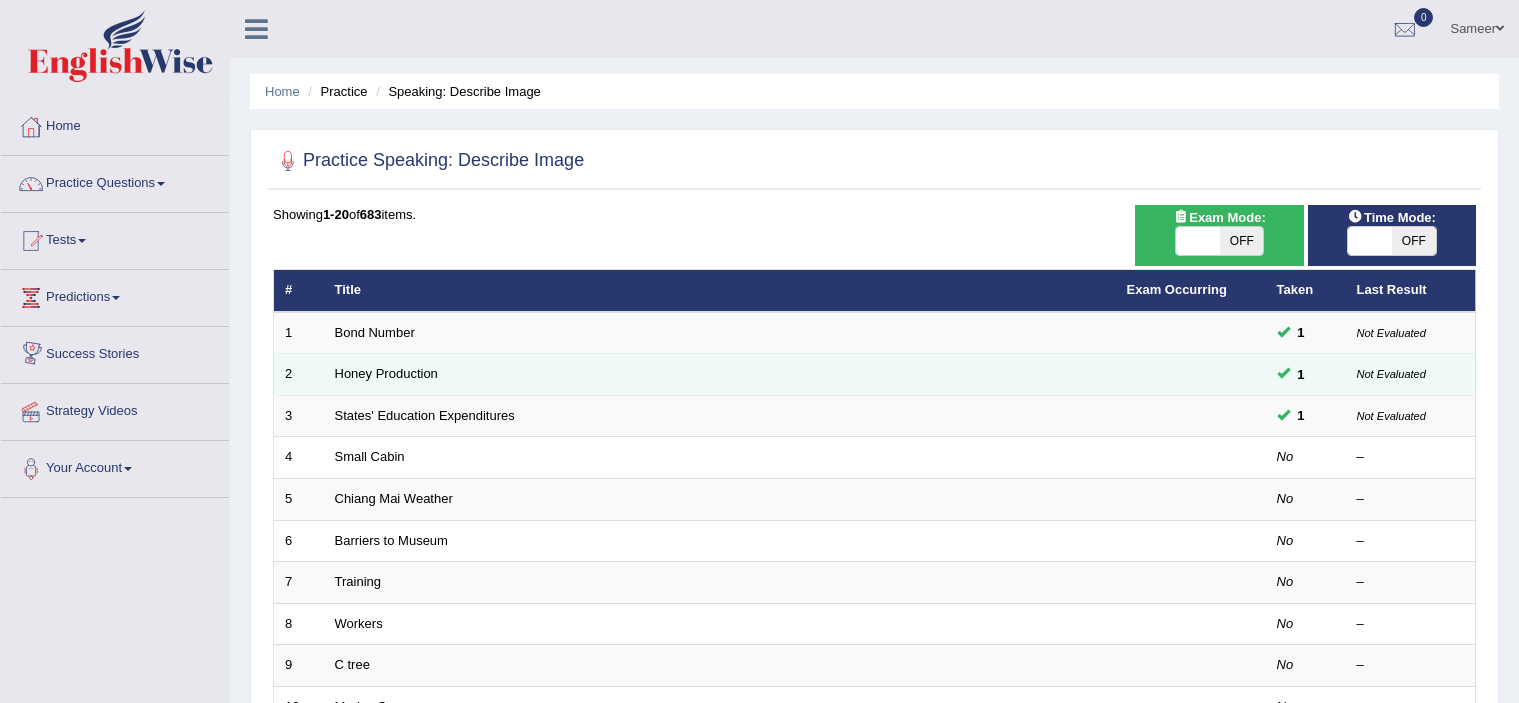 scroll, scrollTop: 0, scrollLeft: 0, axis: both 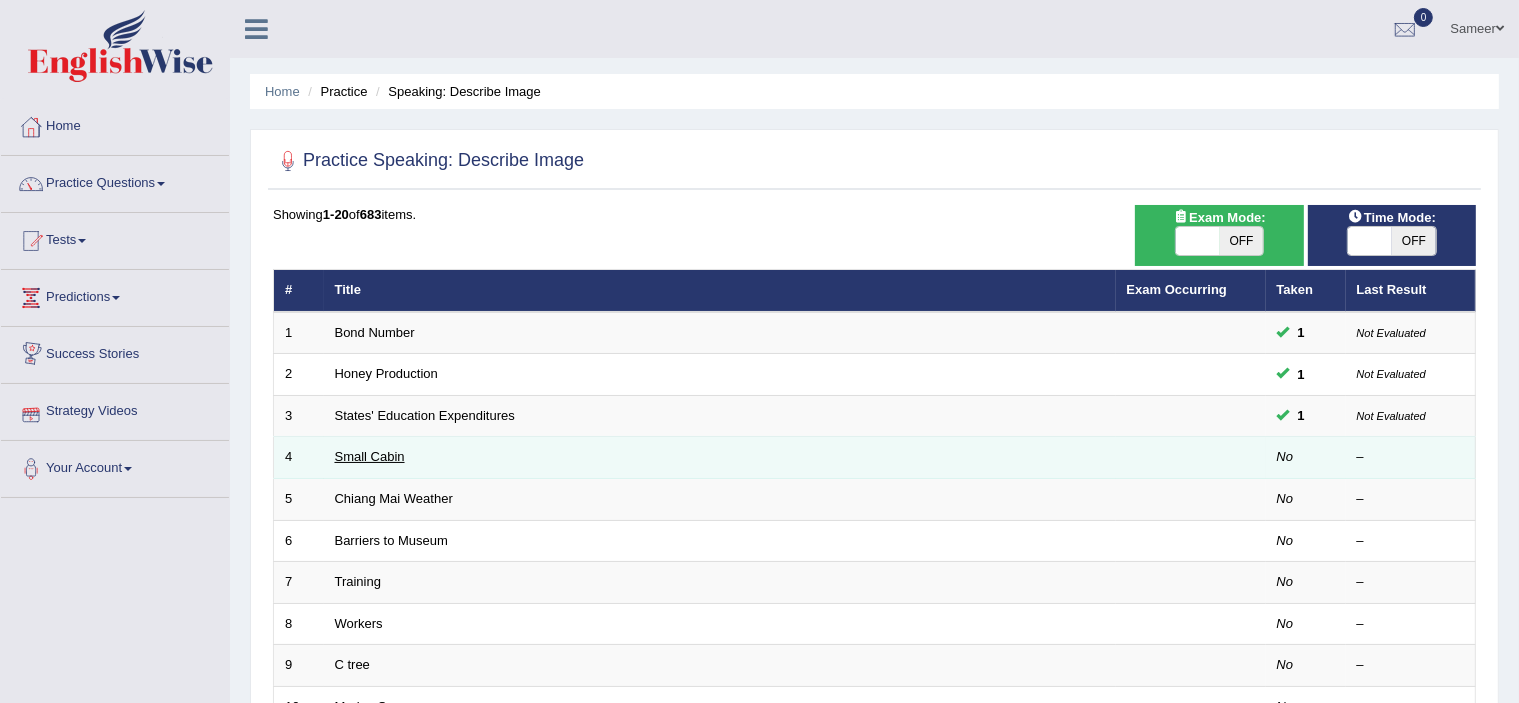 click on "Small Cabin" at bounding box center (370, 456) 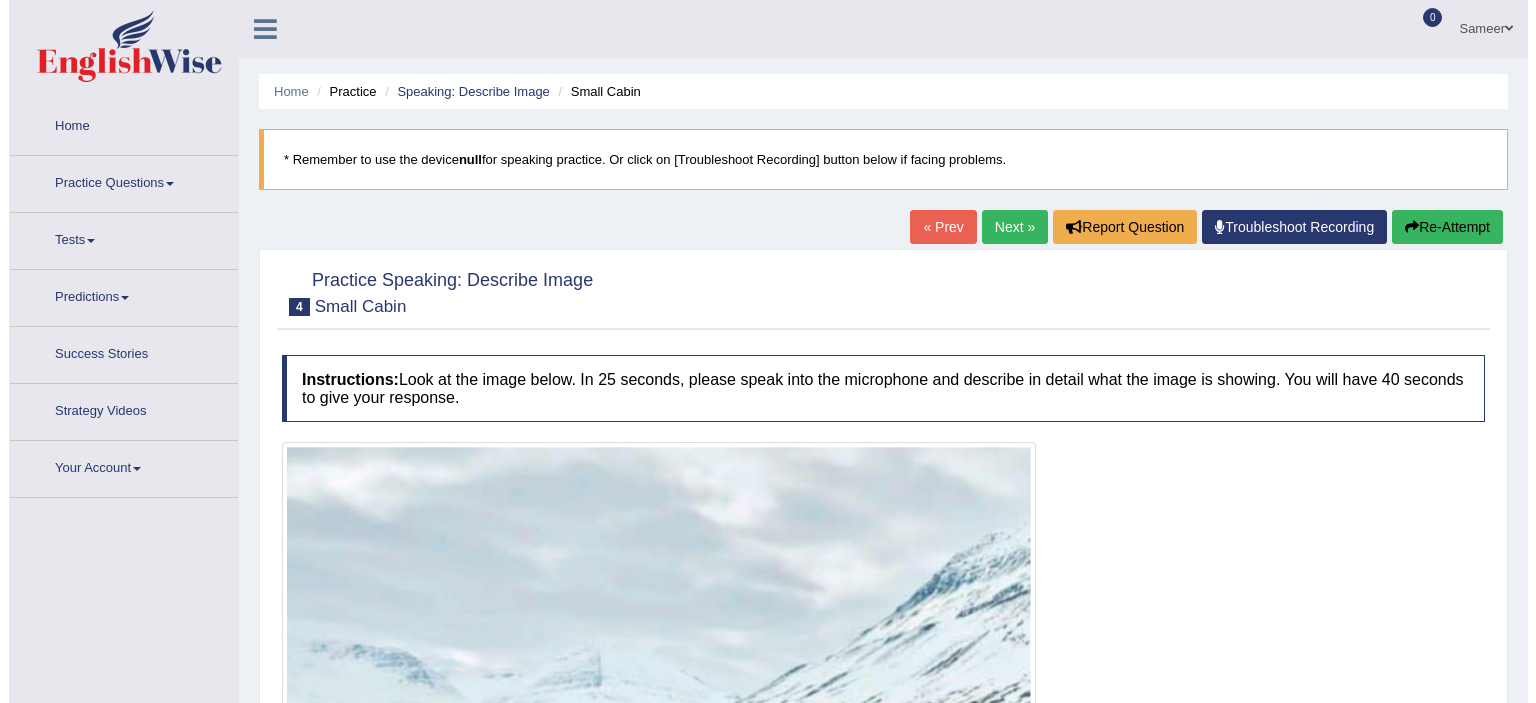 scroll, scrollTop: 0, scrollLeft: 0, axis: both 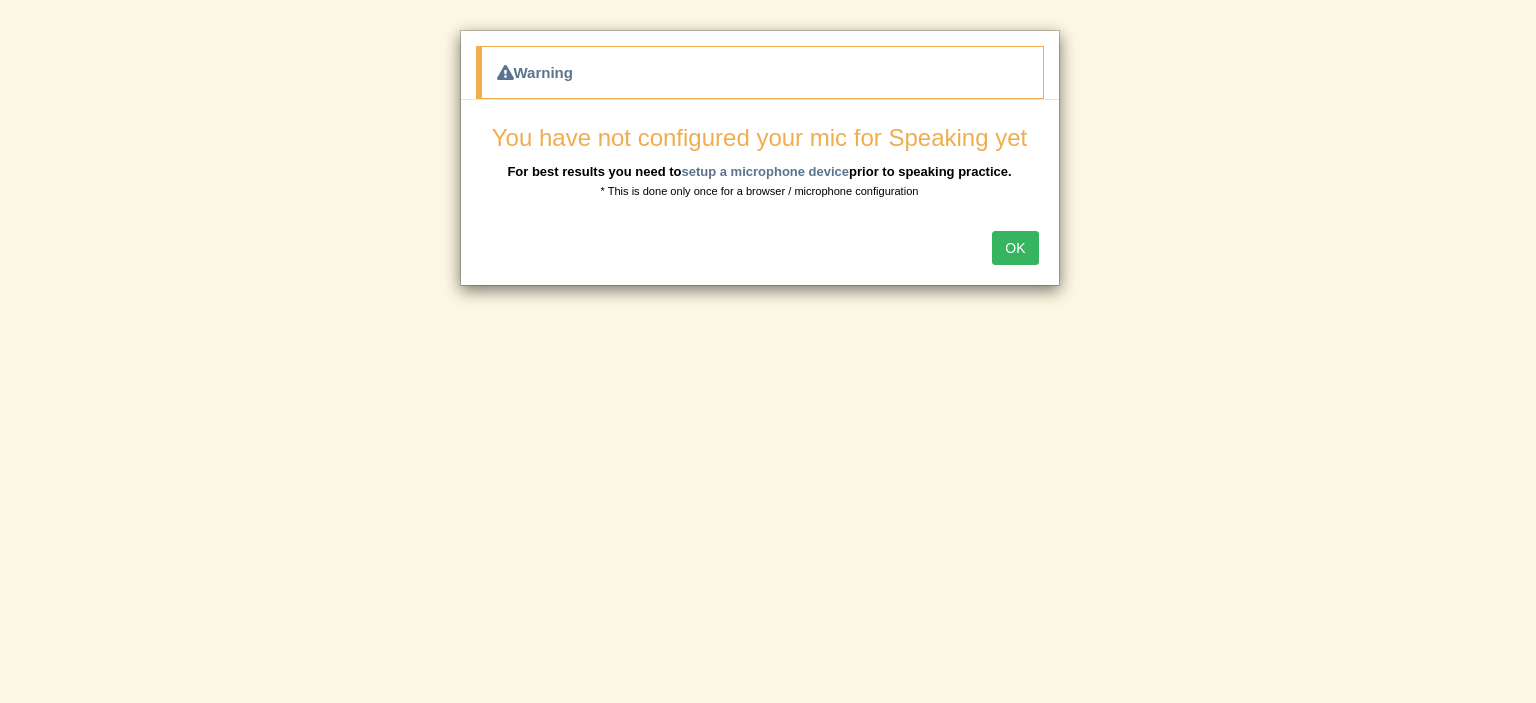 click on "OK" at bounding box center [1015, 248] 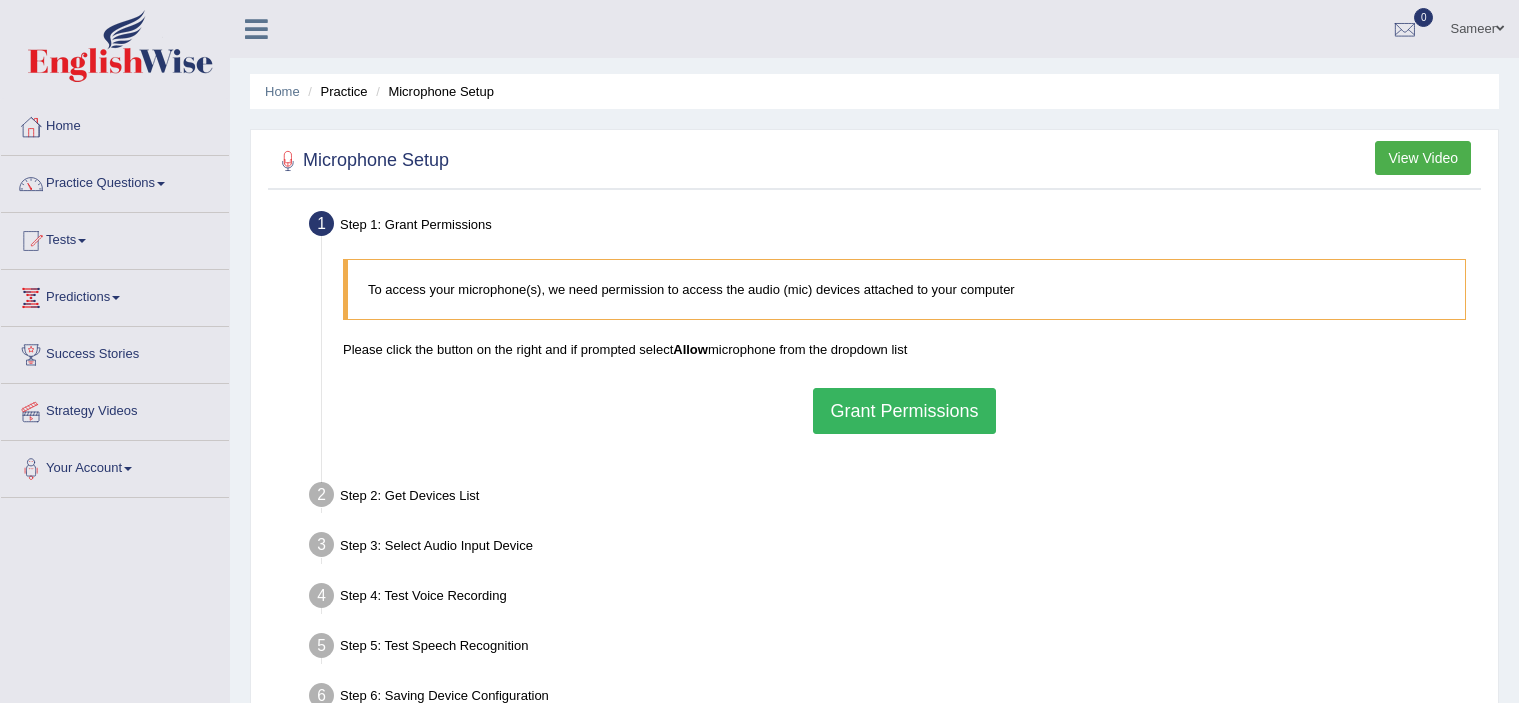 scroll, scrollTop: 0, scrollLeft: 0, axis: both 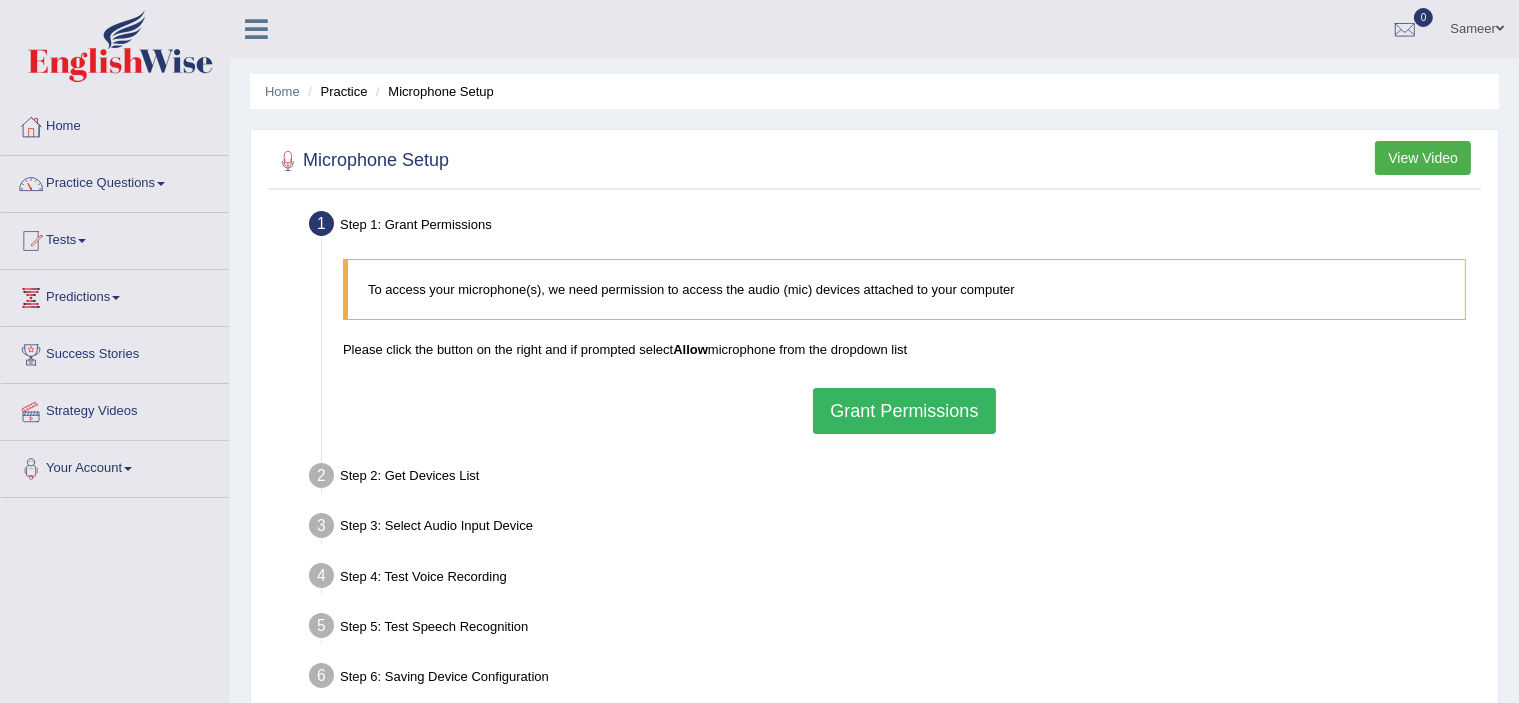 click on "Grant Permissions" at bounding box center (904, 411) 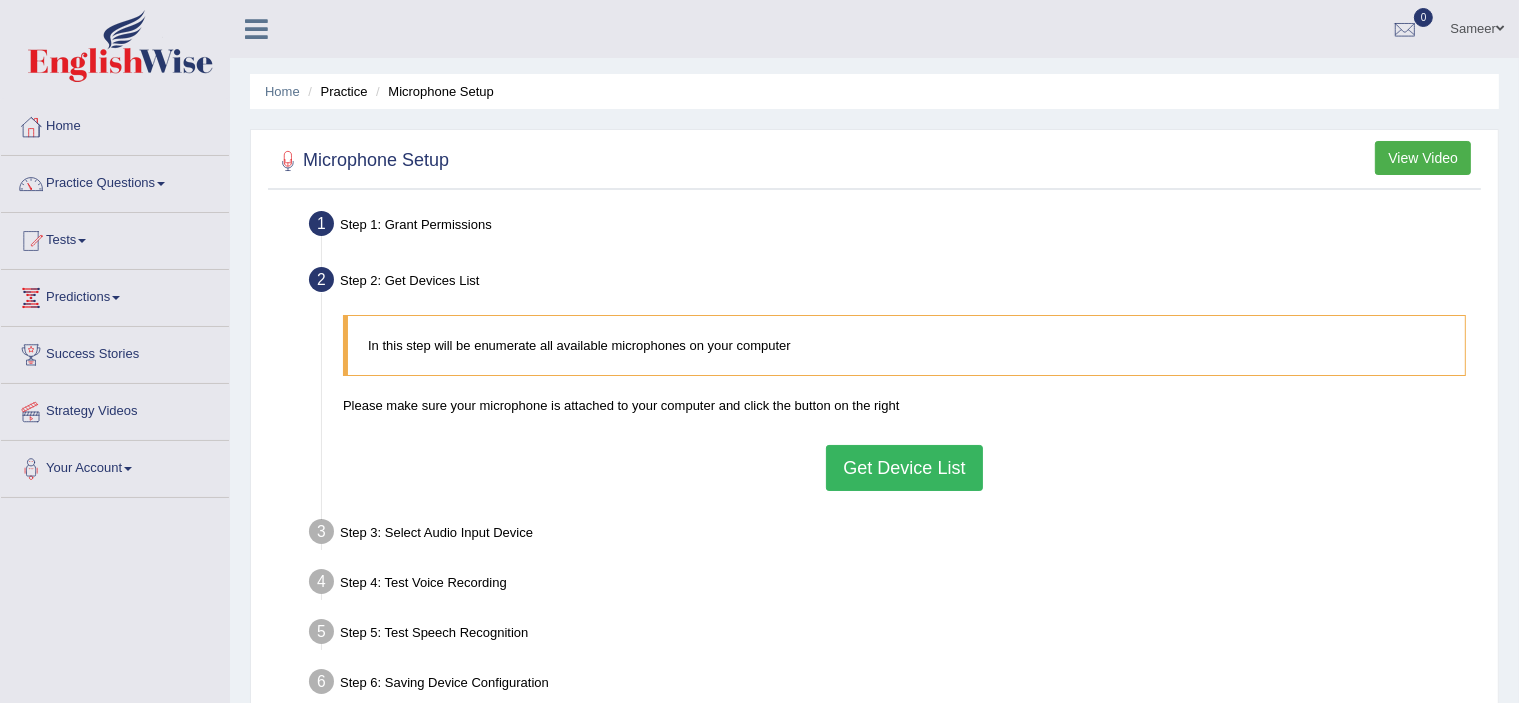click on "Get Device List" at bounding box center [904, 468] 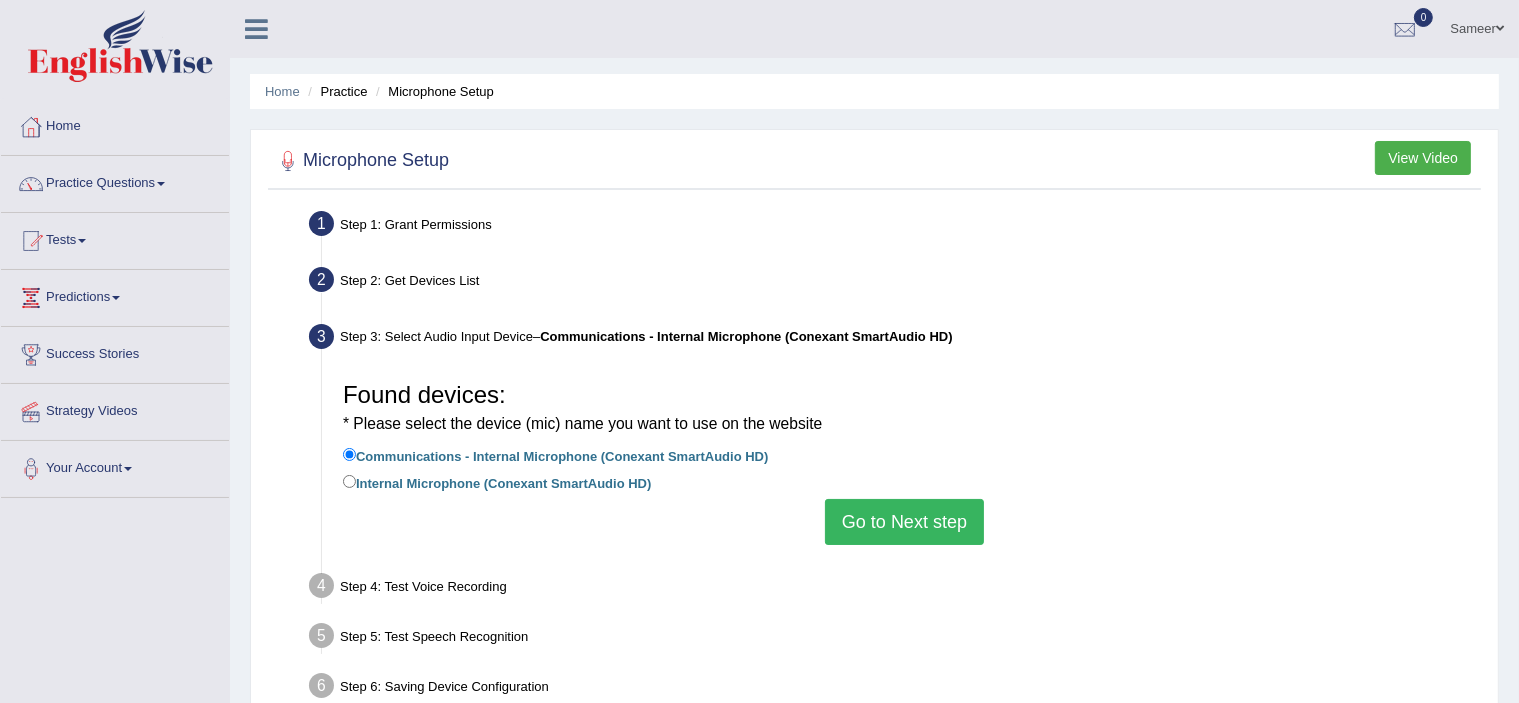 click on "Go to Next step" at bounding box center (904, 522) 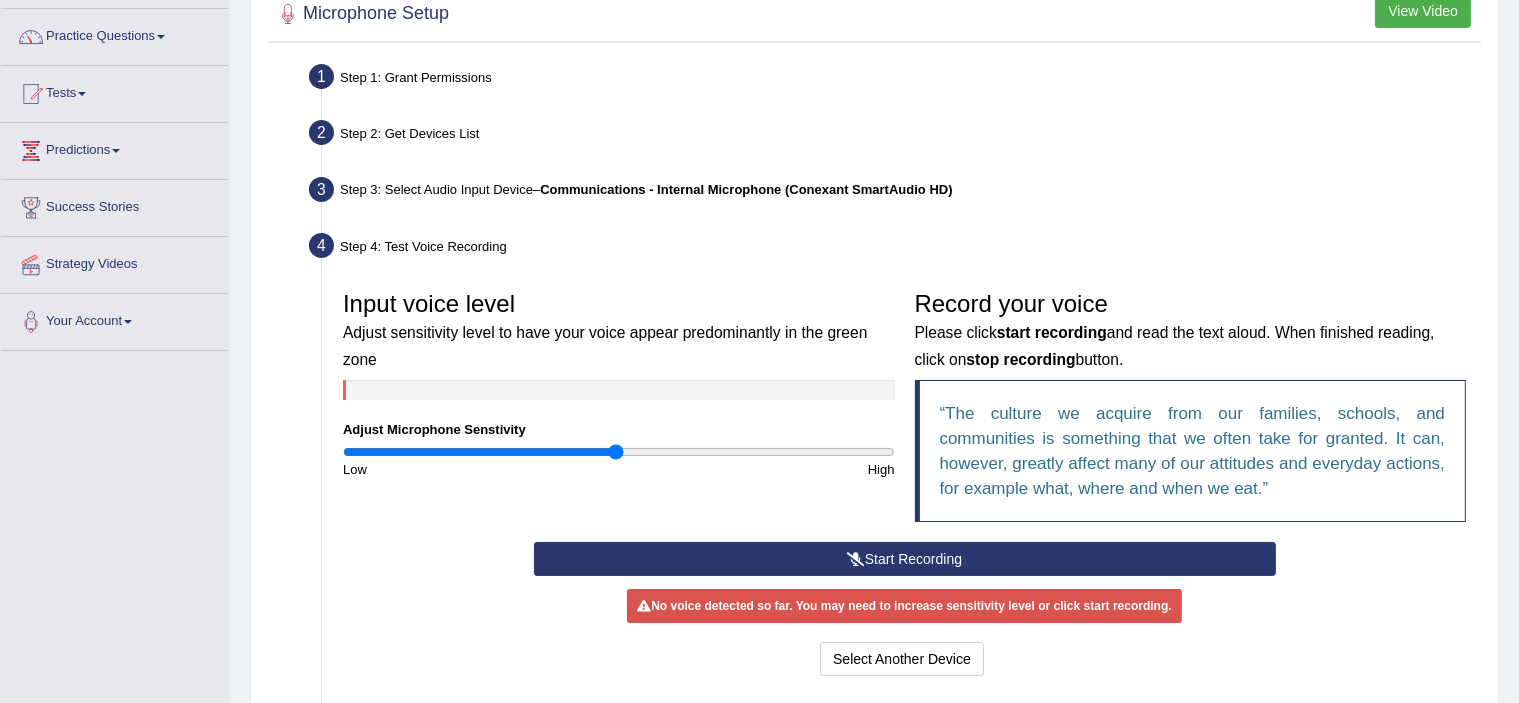 scroll, scrollTop: 247, scrollLeft: 0, axis: vertical 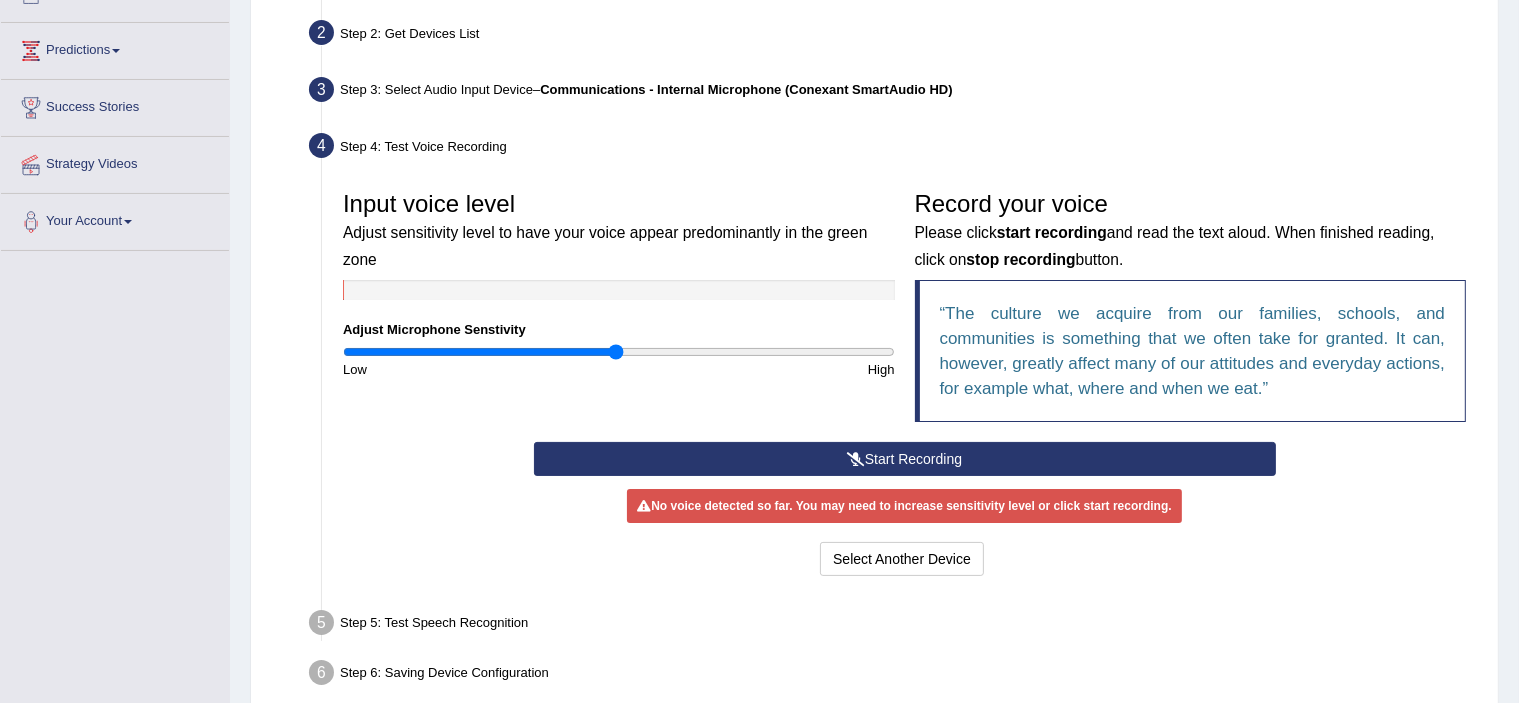 click on "Start Recording" at bounding box center (905, 459) 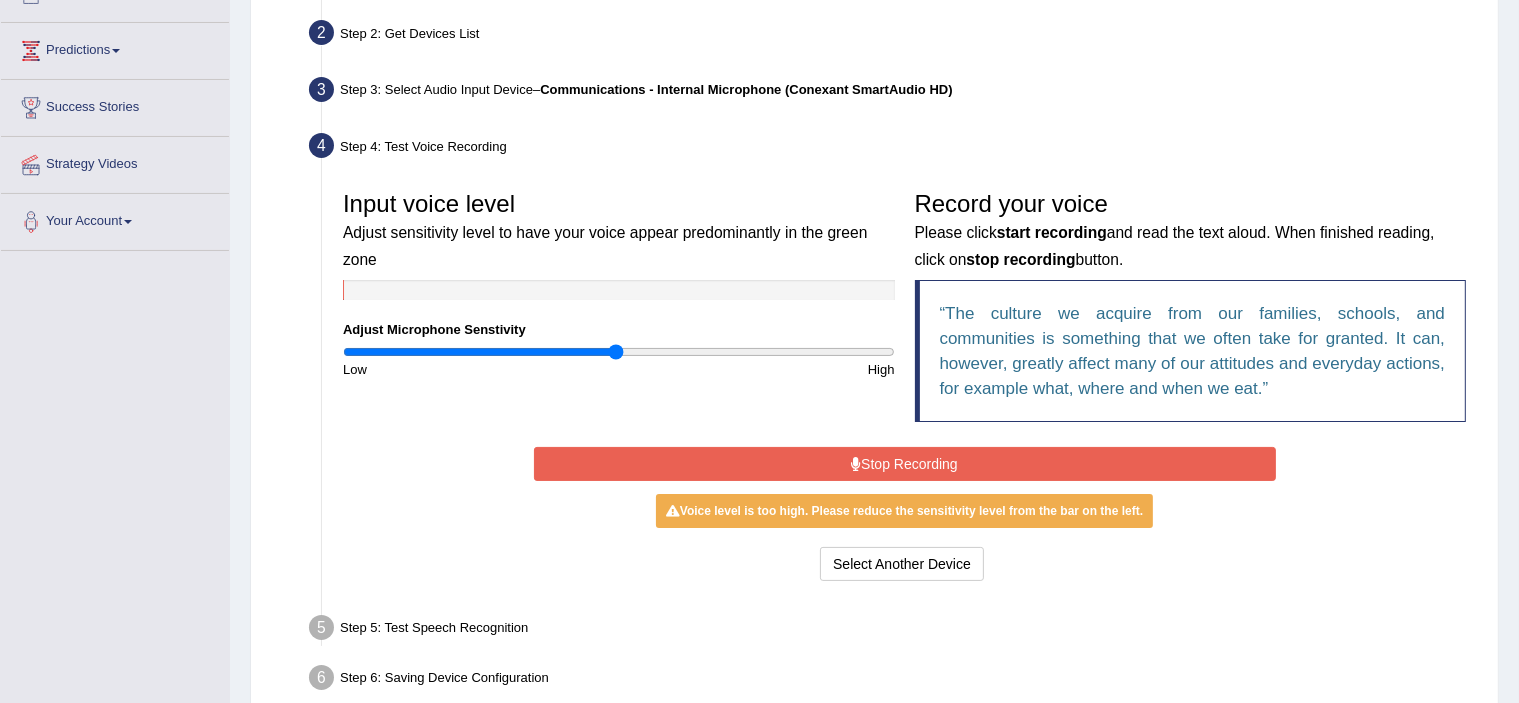 click on "Stop Recording" at bounding box center [905, 464] 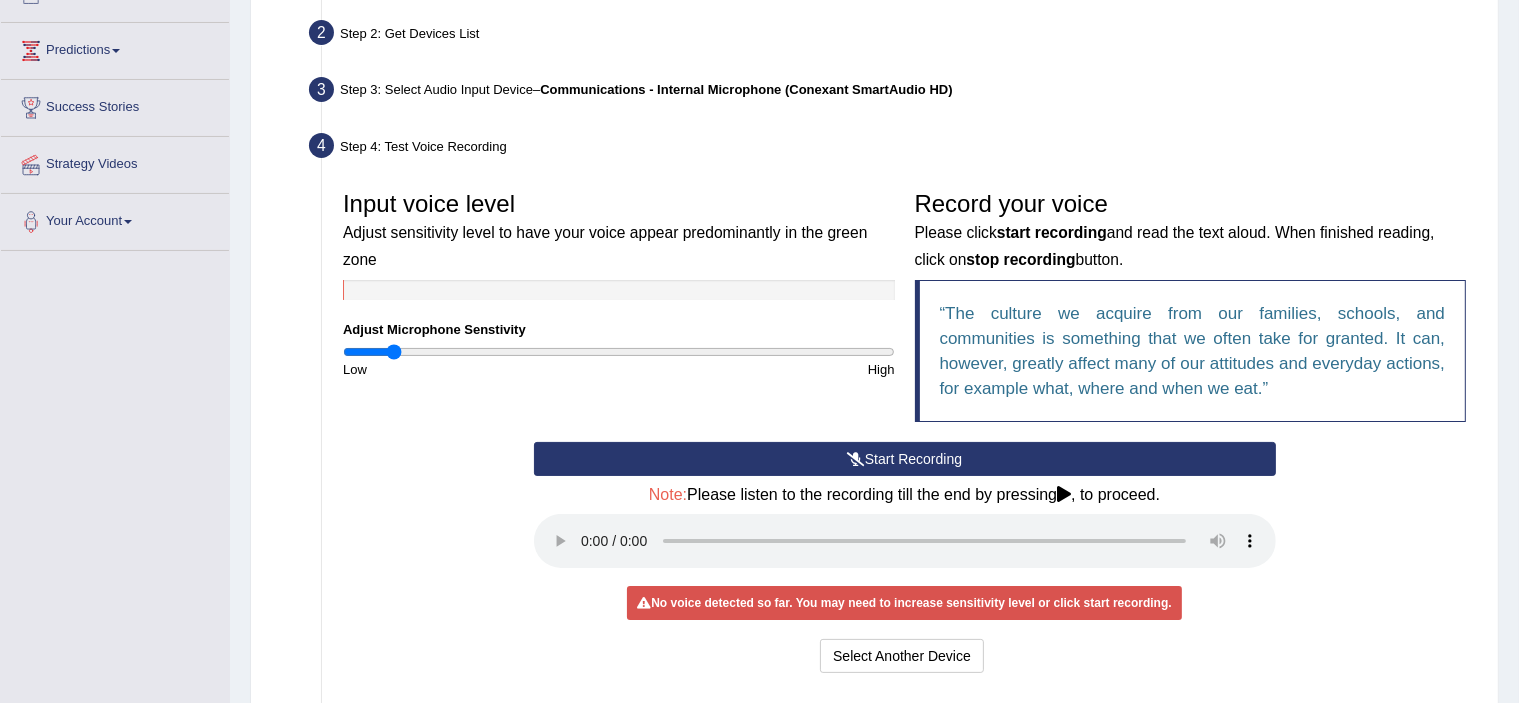 drag, startPoint x: 613, startPoint y: 351, endPoint x: 394, endPoint y: 319, distance: 221.32555 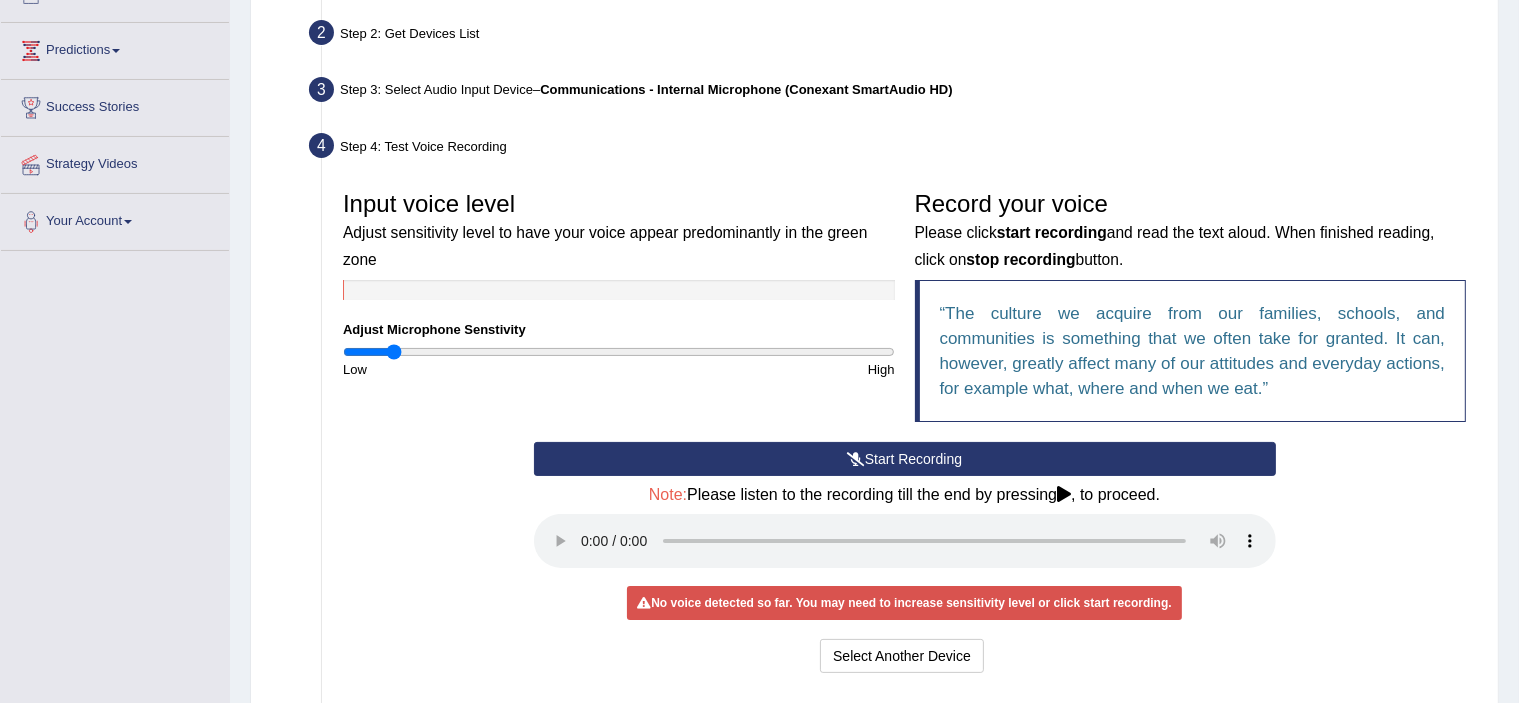 click on "Start Recording" at bounding box center [905, 459] 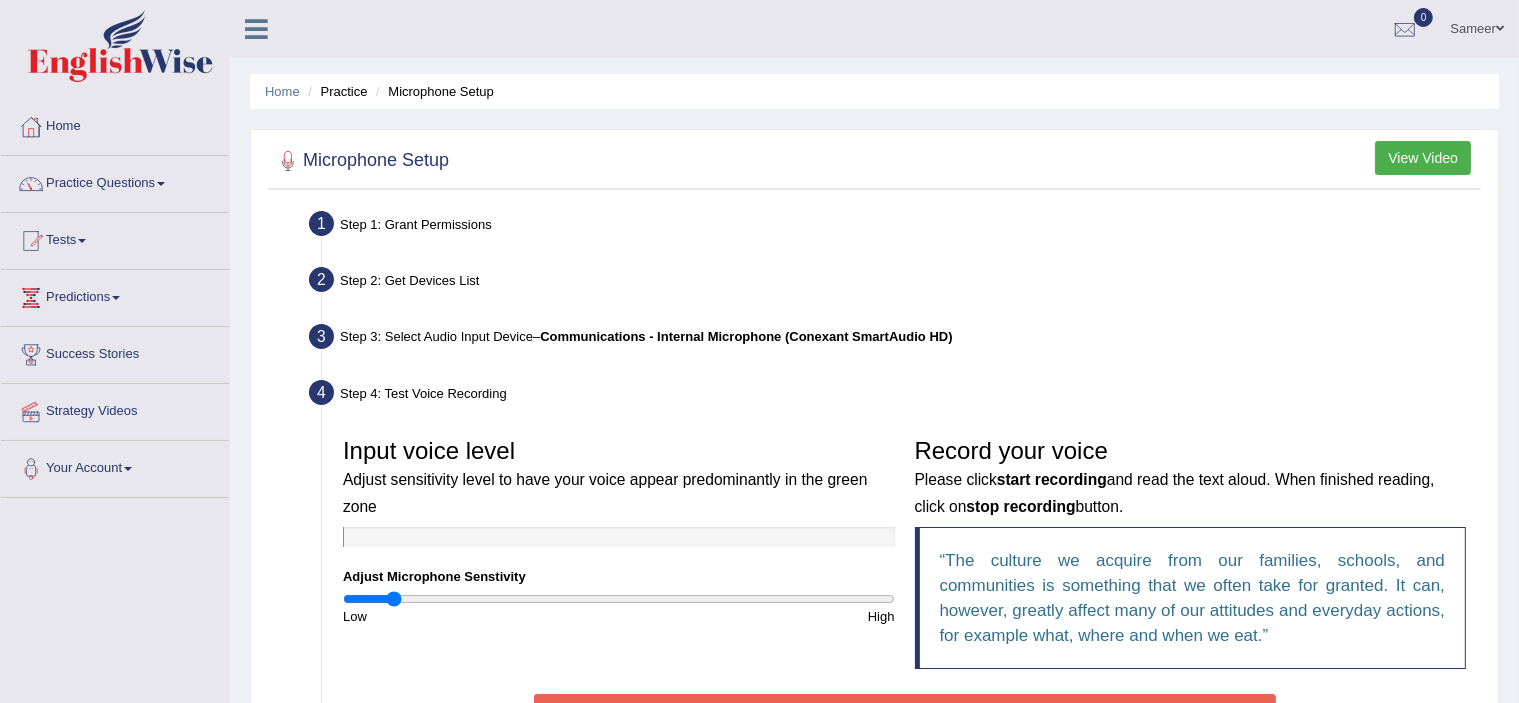 scroll, scrollTop: 200, scrollLeft: 0, axis: vertical 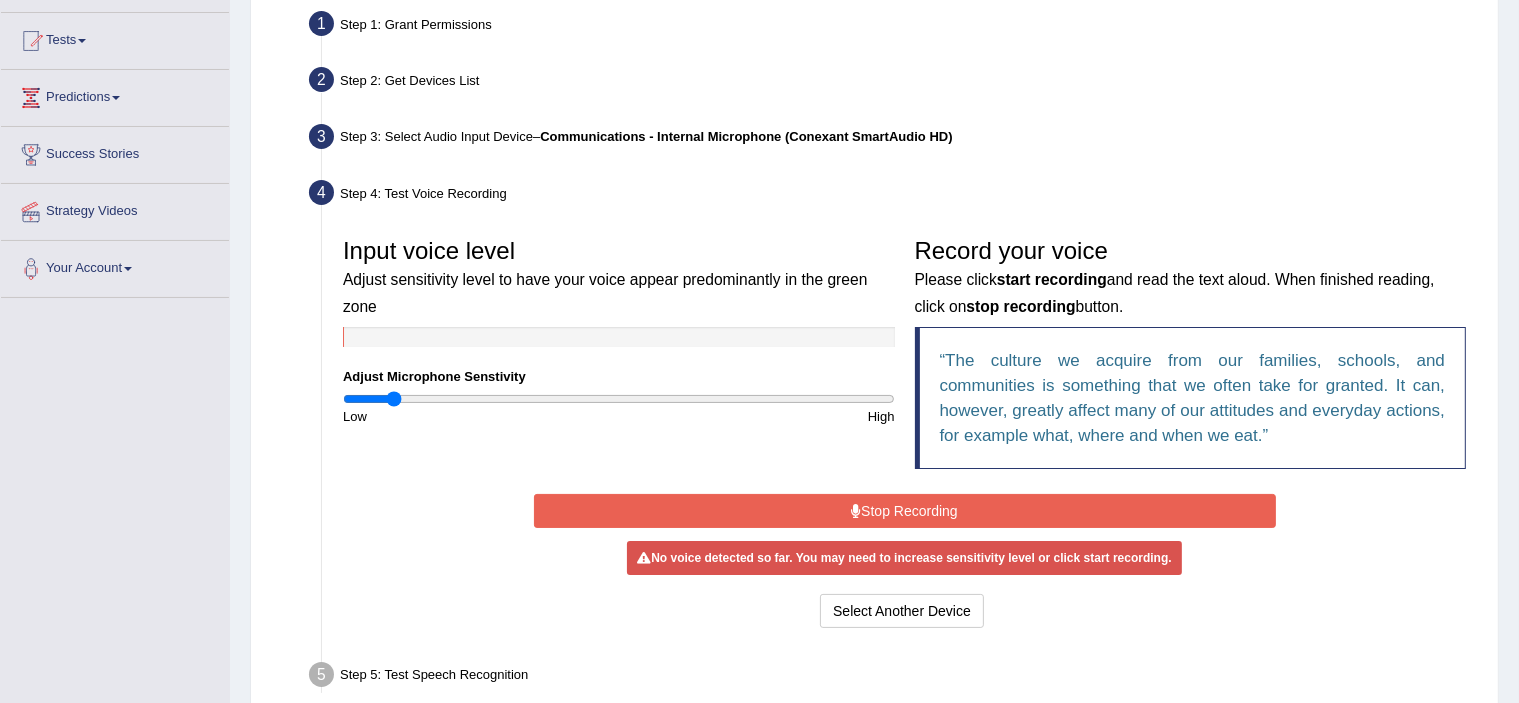 click on "Stop Recording" at bounding box center (905, 511) 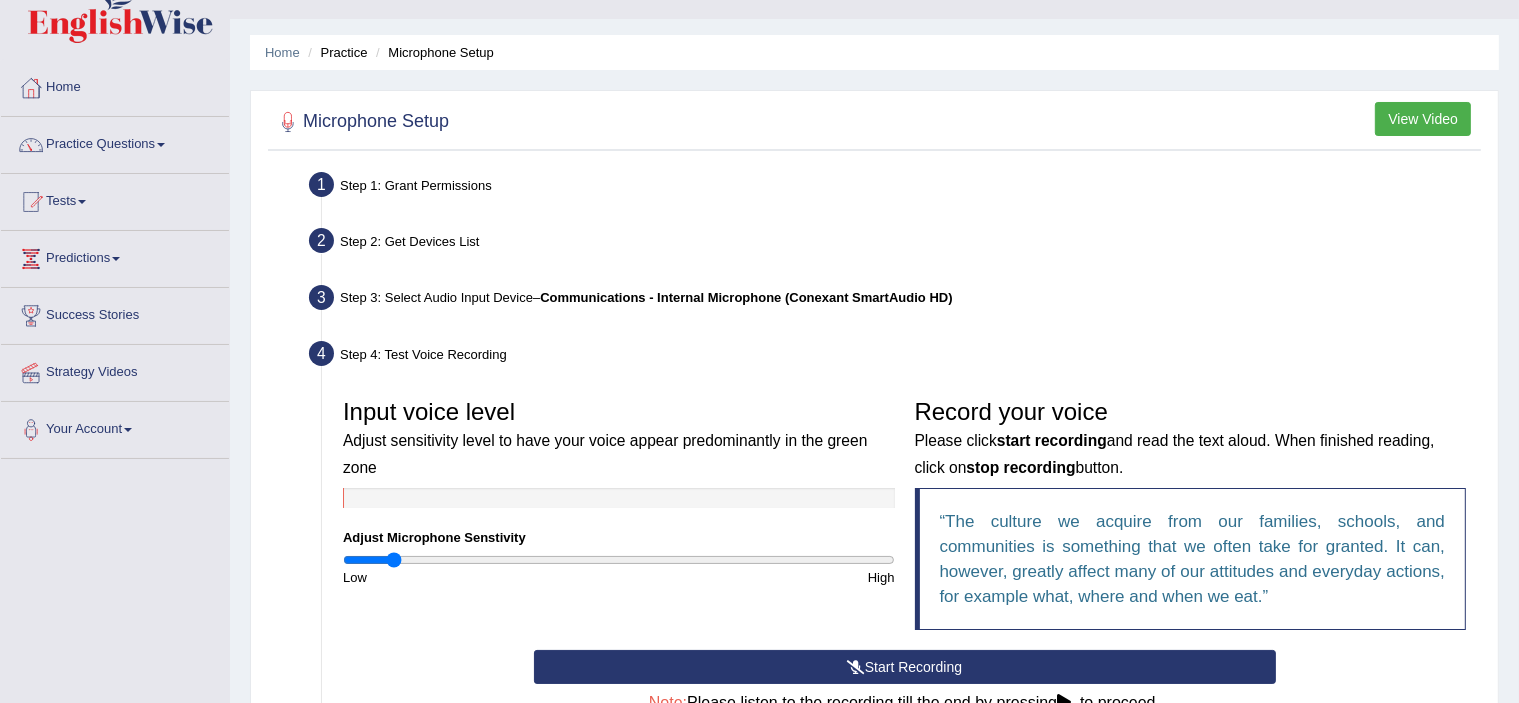 scroll, scrollTop: 339, scrollLeft: 0, axis: vertical 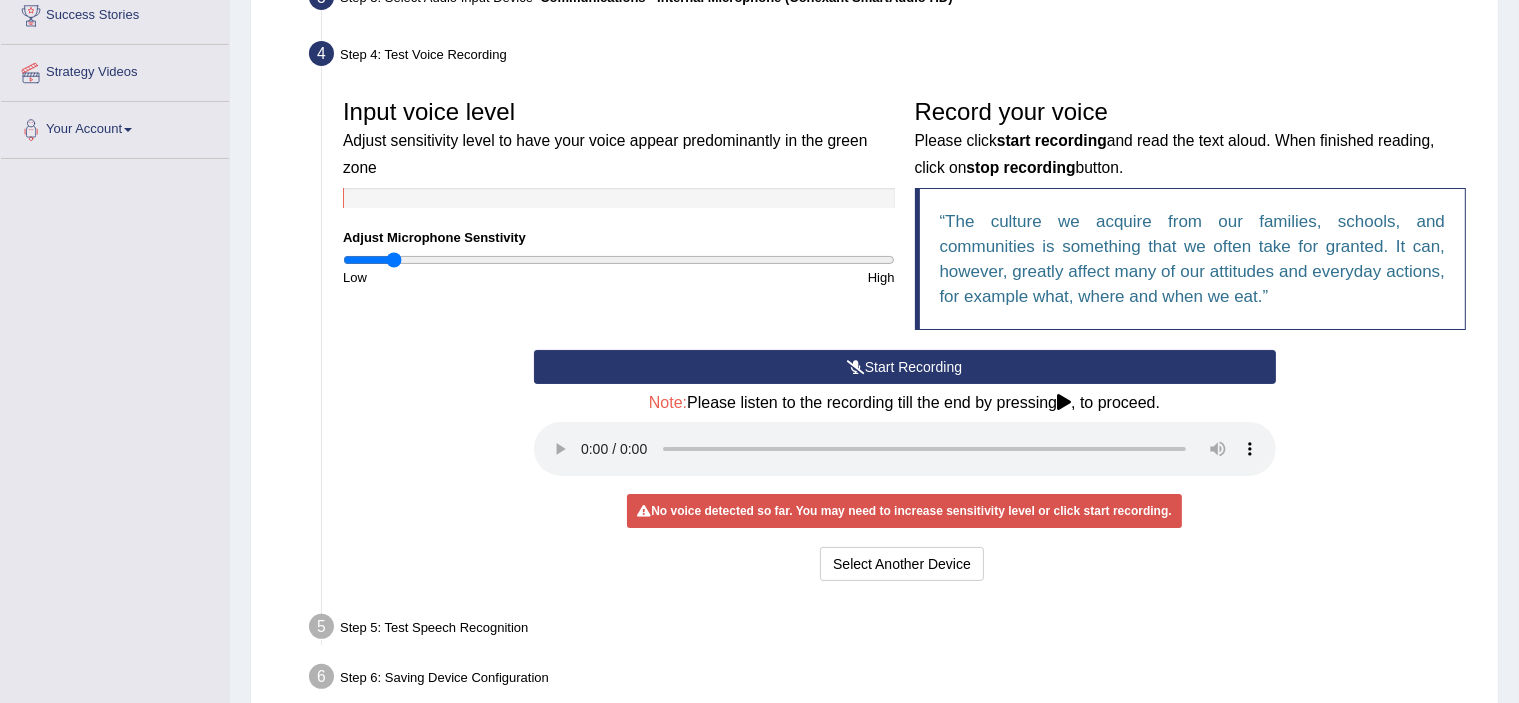 click on "Low" at bounding box center (476, 277) 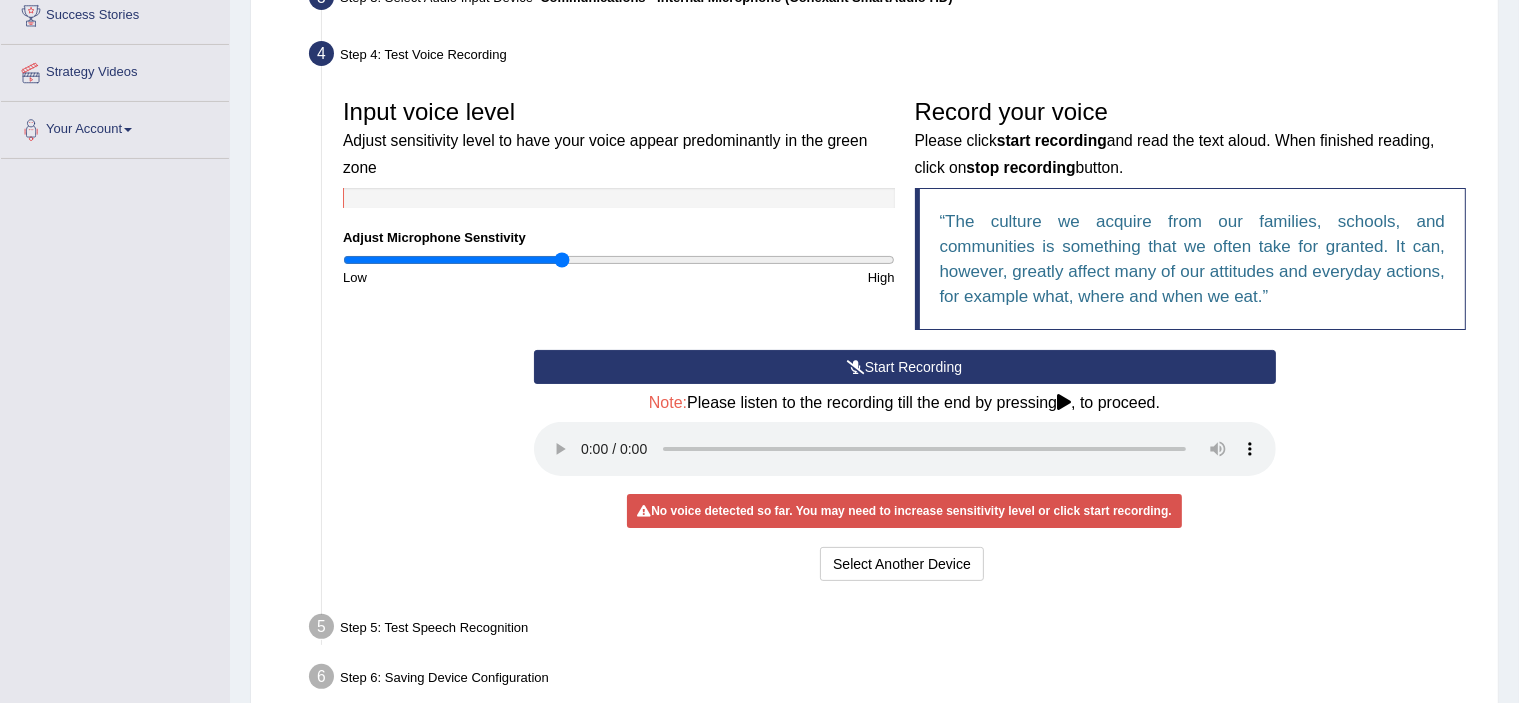 click at bounding box center [619, 260] 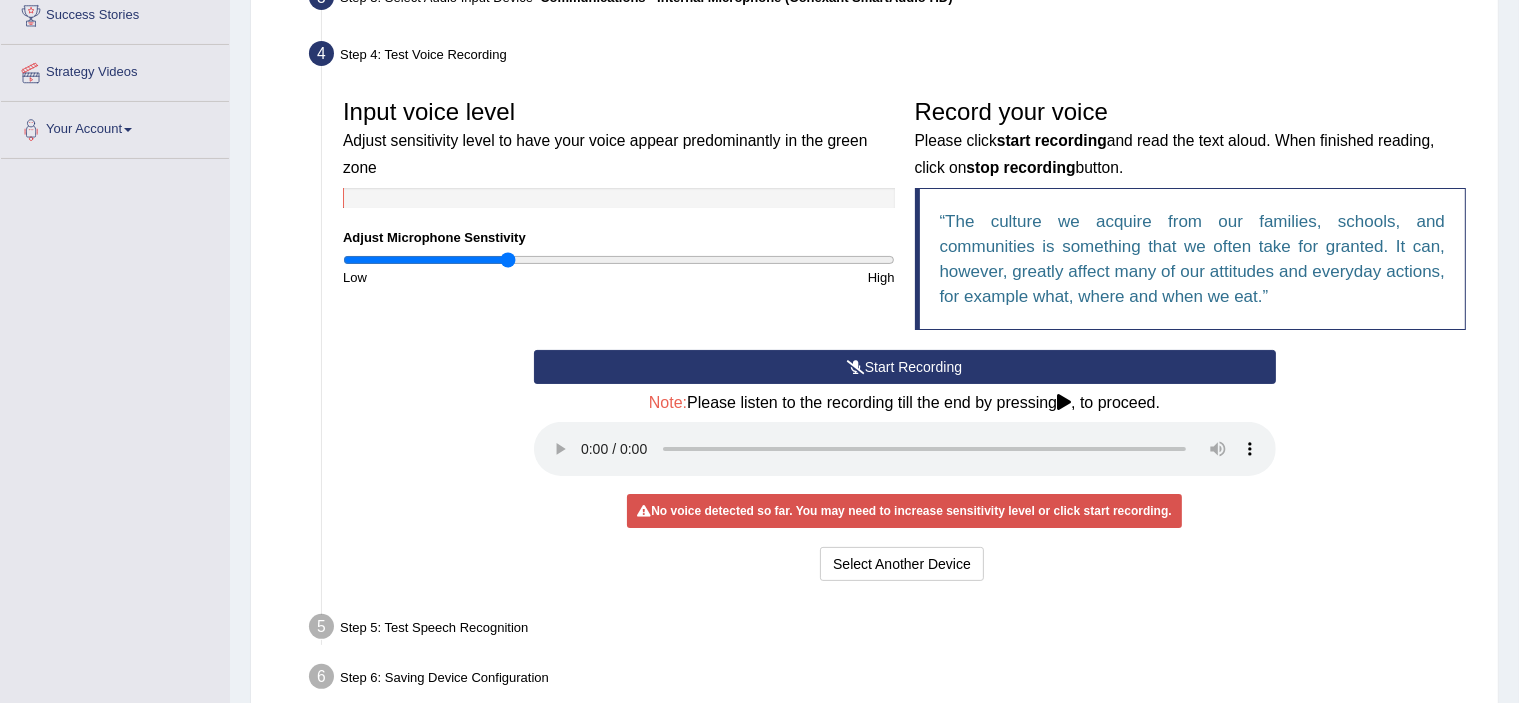 type on "0.6" 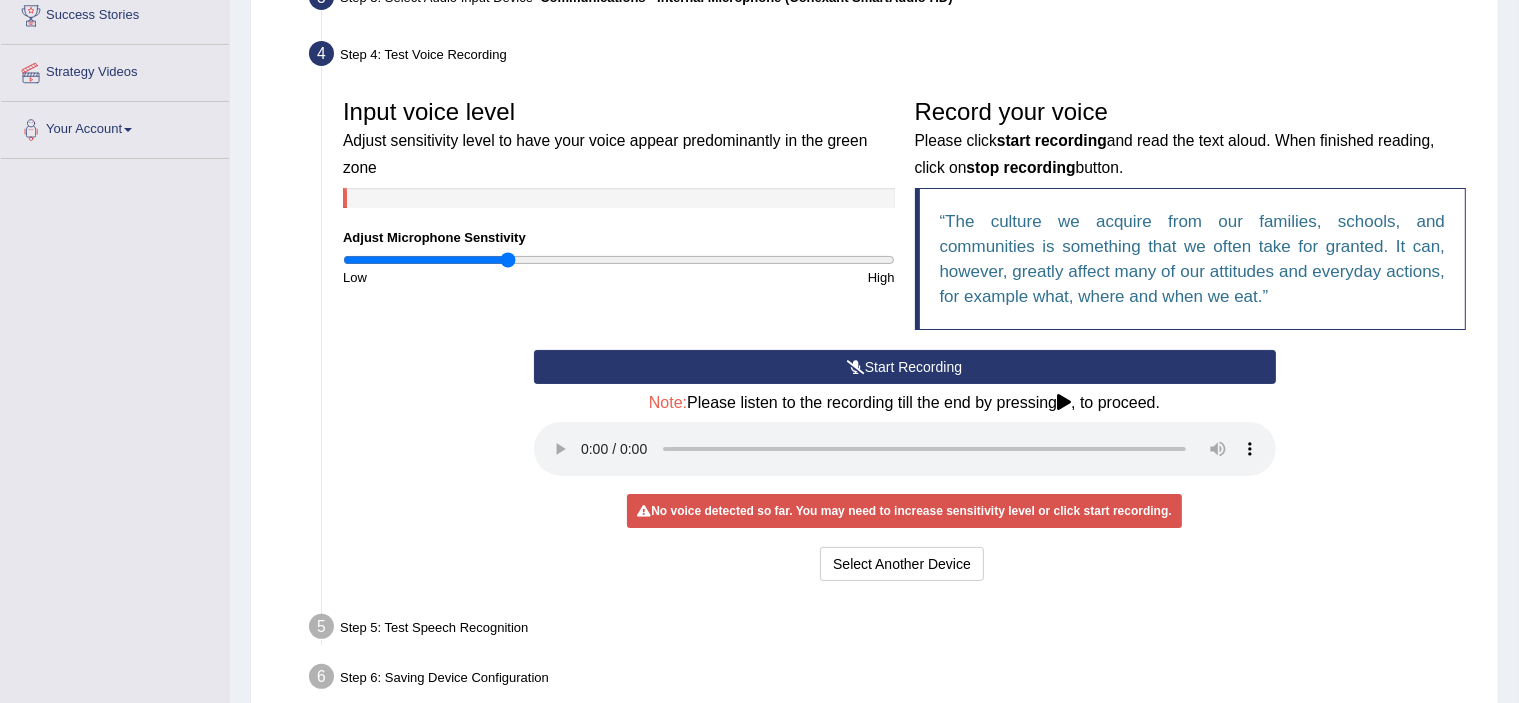 scroll, scrollTop: 439, scrollLeft: 0, axis: vertical 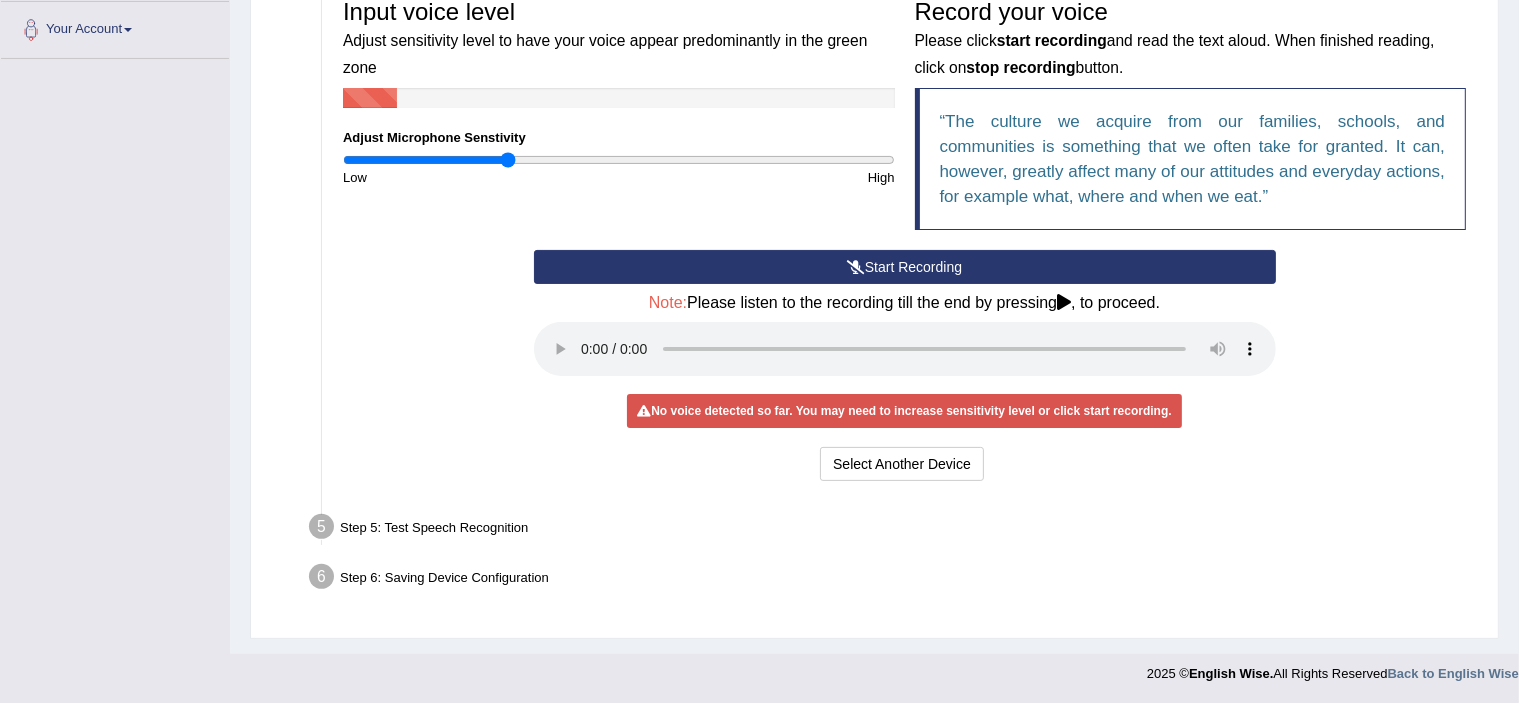 drag, startPoint x: 526, startPoint y: 539, endPoint x: 464, endPoint y: 510, distance: 68.44706 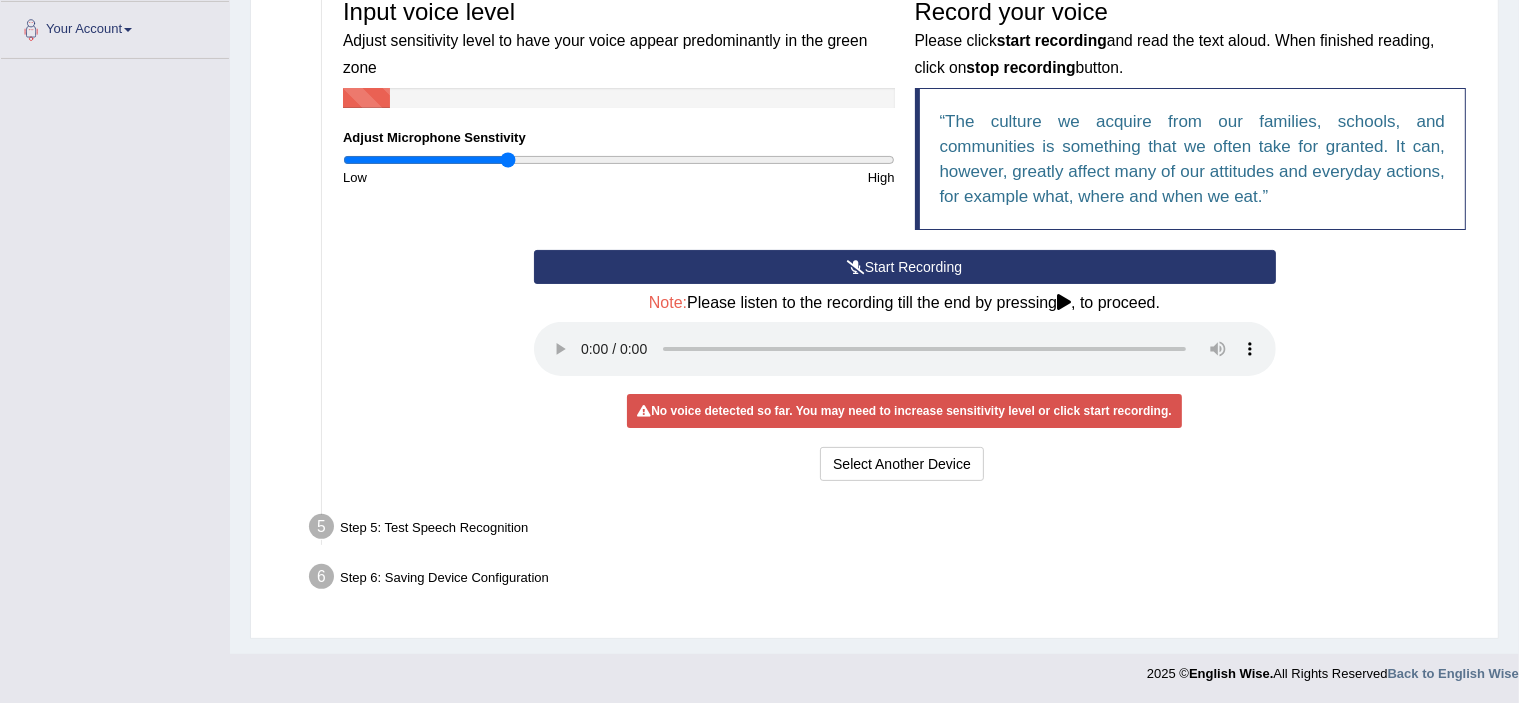 click on "Step 1: Grant Permissions   To access your microphone(s), we need permission to access the audio (mic) devices attached to your computer   Please click the button on the right and if prompted select  Allow  microphone from the dropdown list     Grant Permissions   Step 2: Get Devices List   In this step will be enumerate all available microphones on your computer   Please make sure your microphone is attached to your computer and click the button on the right     Get Device List   Step 3: Select Audio Input Device  –  Communications - Internal Microphone (Conexant SmartAudio HD)   Found devices:
* Please select the device (mic) name you want to use on the website    Communications - Internal Microphone (Conexant SmartAudio HD)  Internal Microphone (Conexant SmartAudio HD)   Go to Next step   Step 4: Test Voice Recording   Input voice level   Adjust sensitivity level to have your voice appear predominantly in the green zone     Adjust Microphone Senstivity     Low   High   Please click" at bounding box center (874, 184) 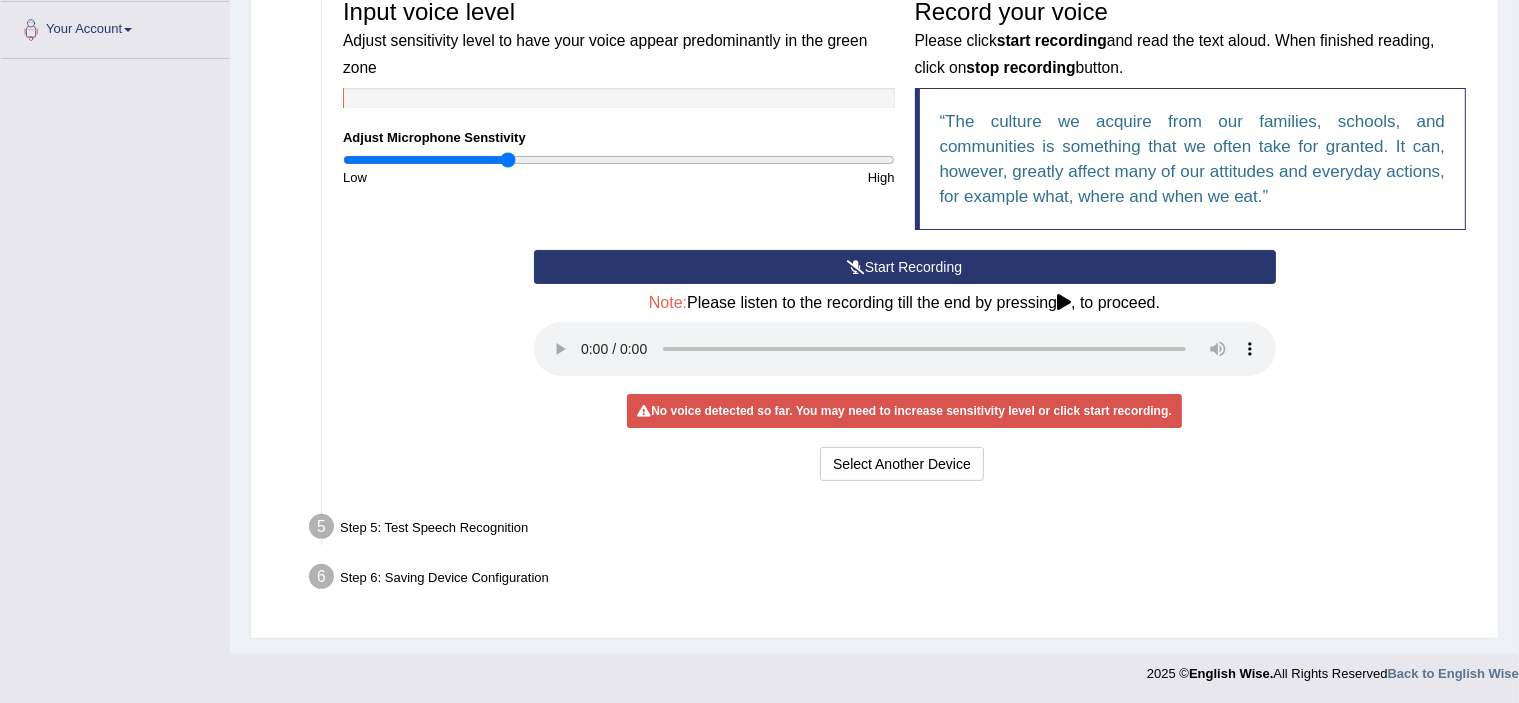 drag, startPoint x: 736, startPoint y: 407, endPoint x: 615, endPoint y: 395, distance: 121.59358 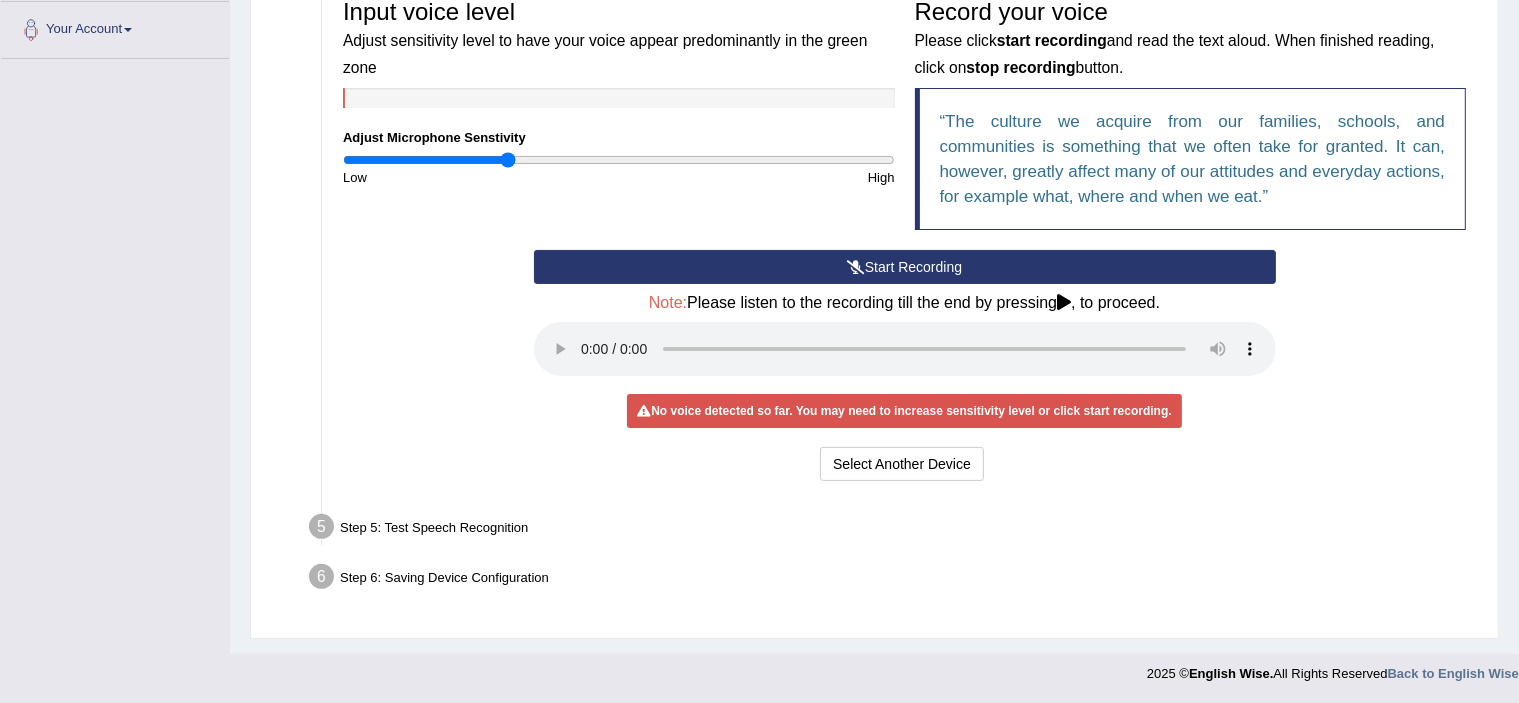 click on "Start Recording    Stop Recording   Note:  Please listen to the recording till the end by pressing  , to proceed.       No voice detected so far. You may need to increase sensitivity level or click start recording.     Voice level is too low yet. Please increase the sensitivity level from the bar on the left.     Your voice is strong enough for our A.I. to detect    Voice level is too high. Please reduce the sensitivity level from the bar on the left.     Select Another Device   Voice is ok. Go to Next step" at bounding box center [905, 368] 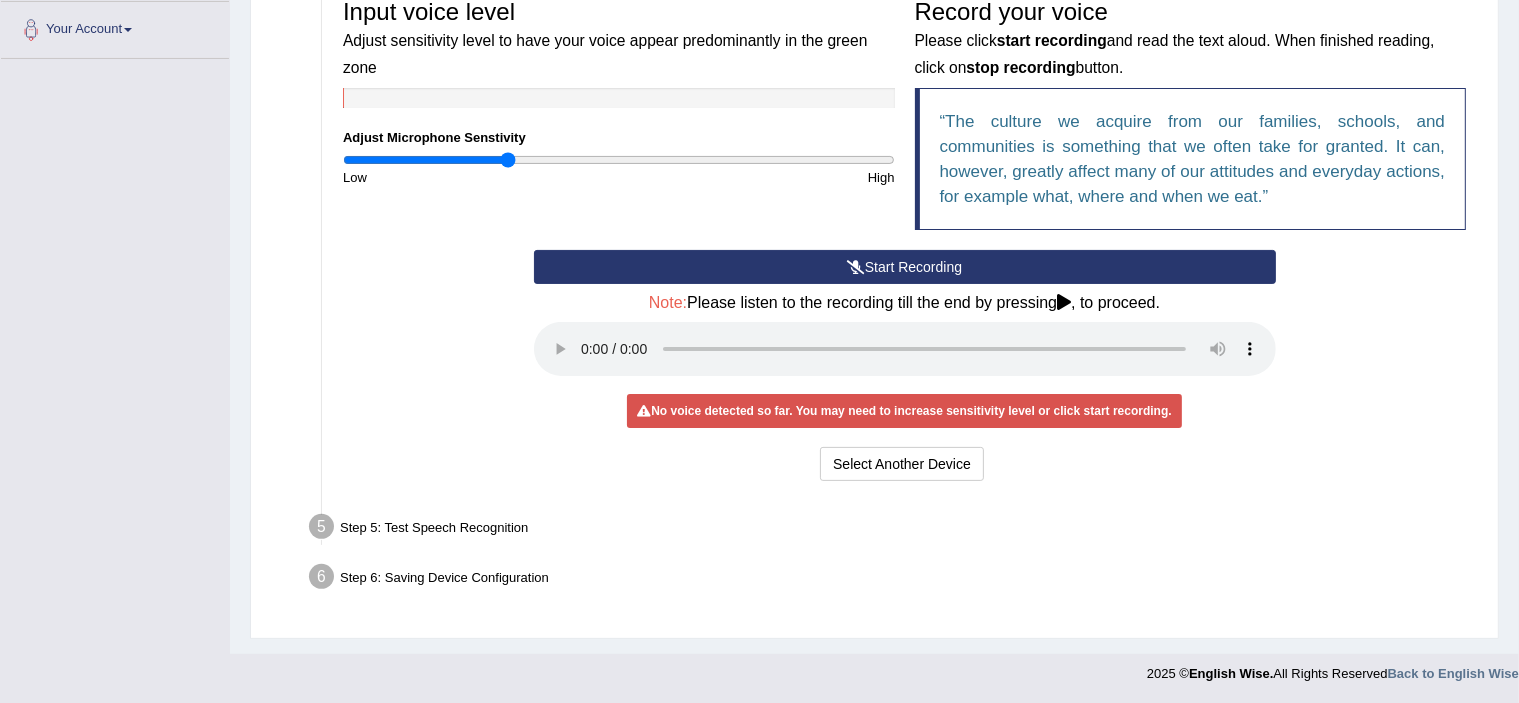 drag, startPoint x: 414, startPoint y: 339, endPoint x: 391, endPoint y: 458, distance: 121.20231 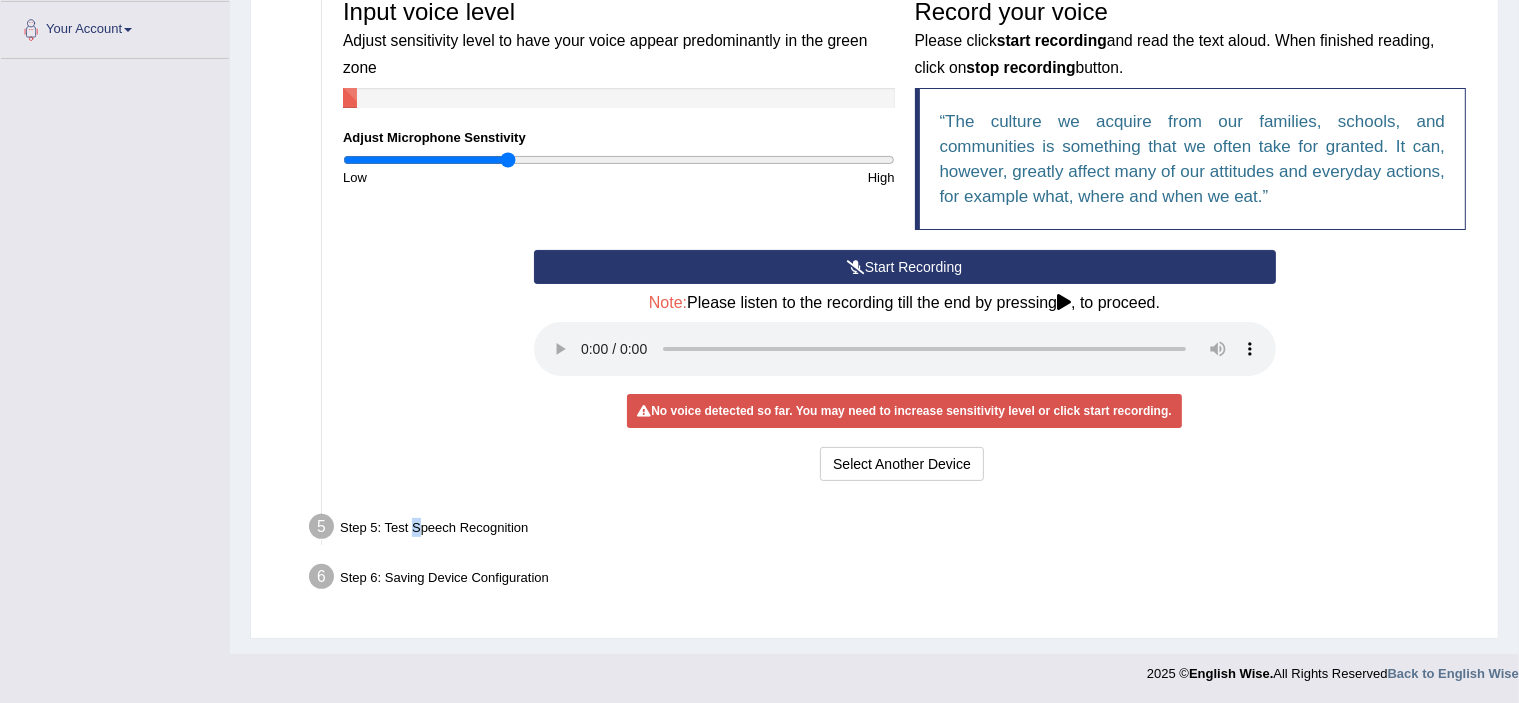 click on "Step 5: Test Speech Recognition" at bounding box center (894, 530) 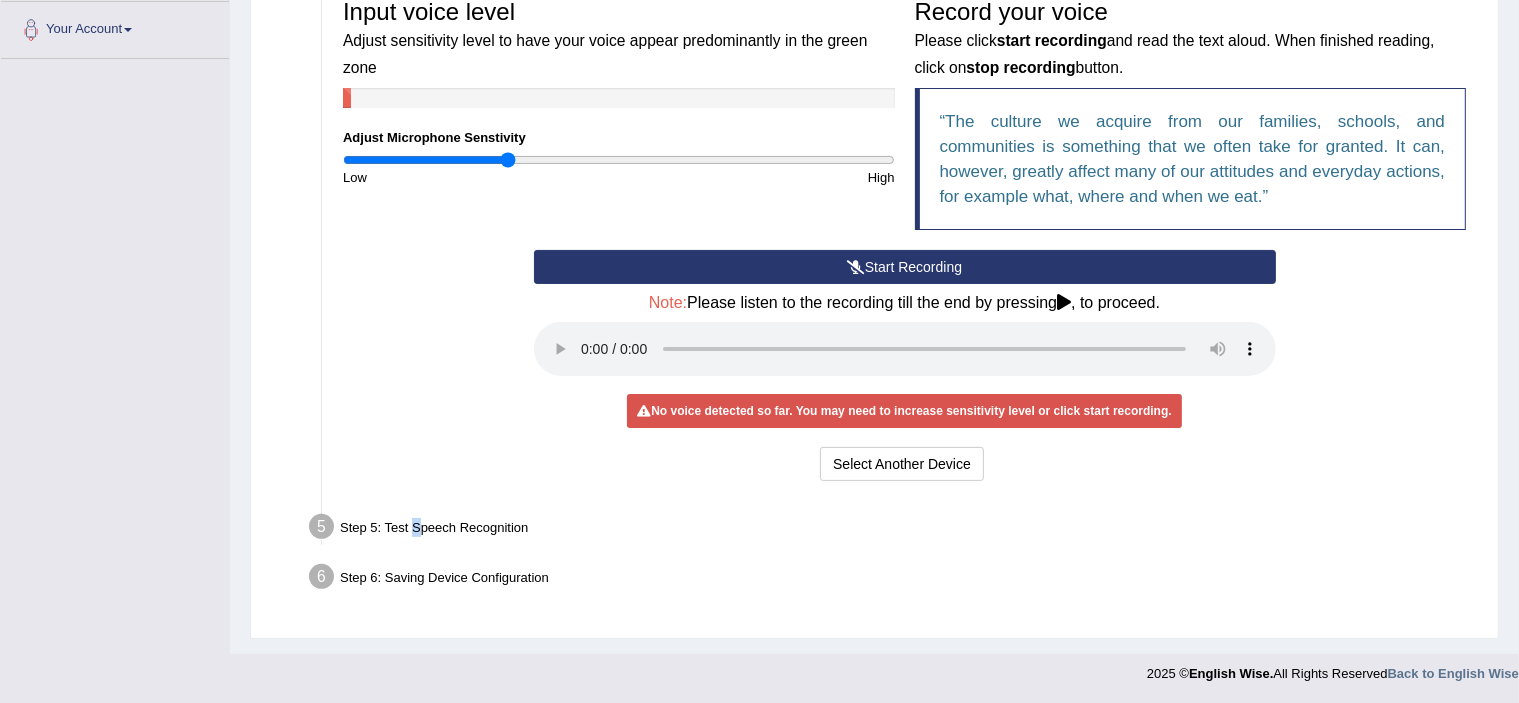 click on "Step 5: Test Speech Recognition" at bounding box center [894, 530] 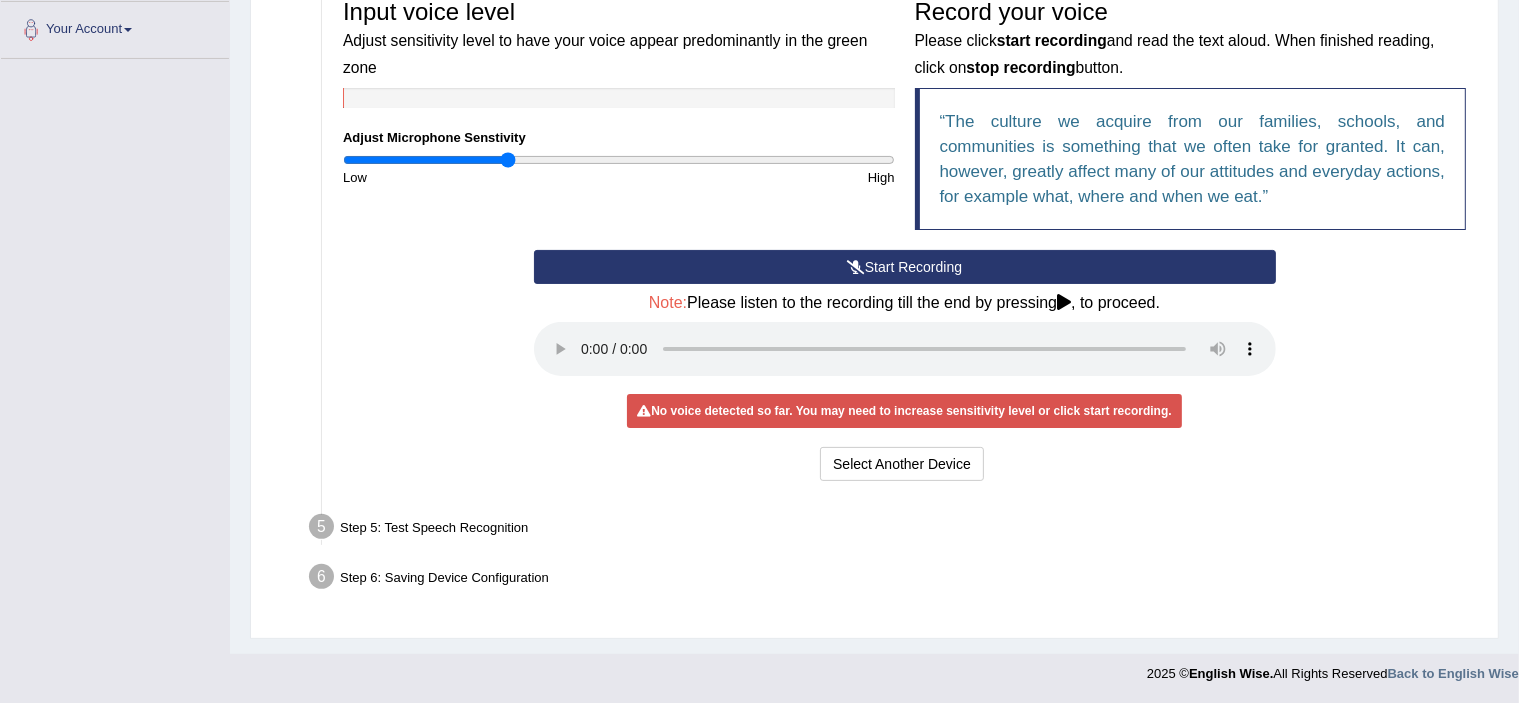 click on "Step 1: Grant Permissions   To access your microphone(s), we need permission to access the audio (mic) devices attached to your computer   Please click the button on the right and if prompted select  Allow  microphone from the dropdown list     Grant Permissions   Step 2: Get Devices List   In this step will be enumerate all available microphones on your computer   Please make sure your microphone is attached to your computer and click the button on the right     Get Device List   Step 3: Select Audio Input Device  –  Communications - Internal Microphone (Conexant SmartAudio HD)   Found devices:
* Please select the device (mic) name you want to use on the website    Communications - Internal Microphone (Conexant SmartAudio HD)  Internal Microphone (Conexant SmartAudio HD)   Go to Next step   Step 4: Test Voice Recording   Input voice level   Adjust sensitivity level to have your voice appear predominantly in the green zone     Adjust Microphone Senstivity     Low   High   Please click" at bounding box center [874, 184] 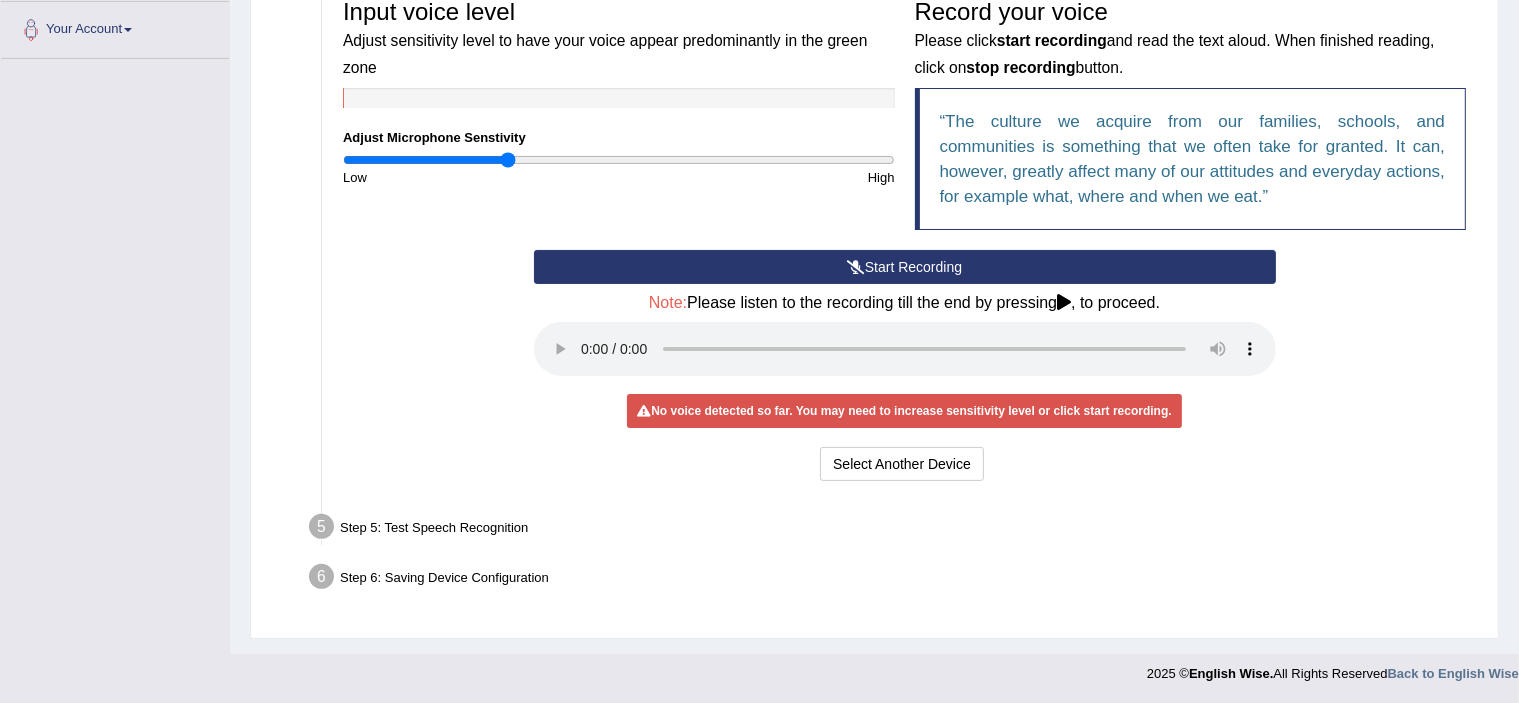 scroll, scrollTop: 39, scrollLeft: 0, axis: vertical 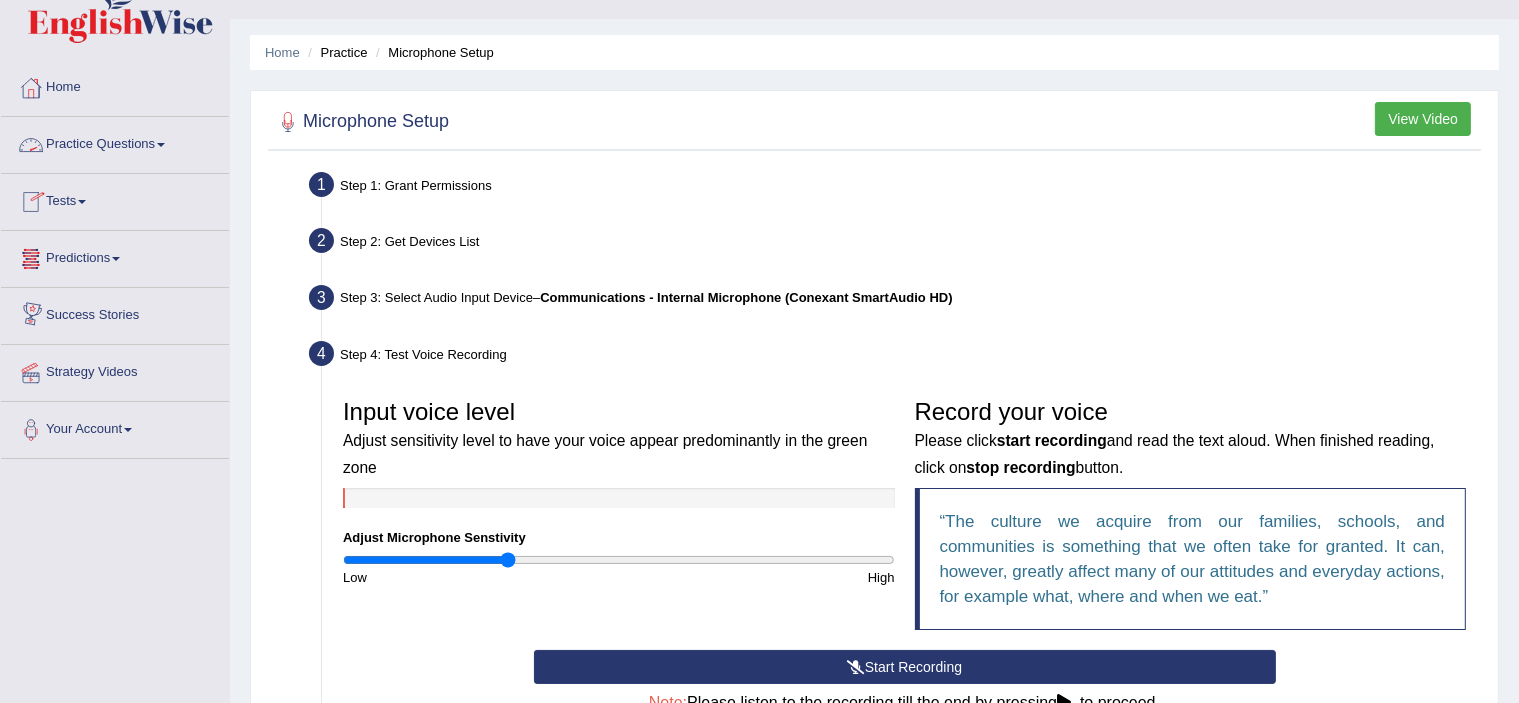 click on "Practice Questions" at bounding box center (115, 142) 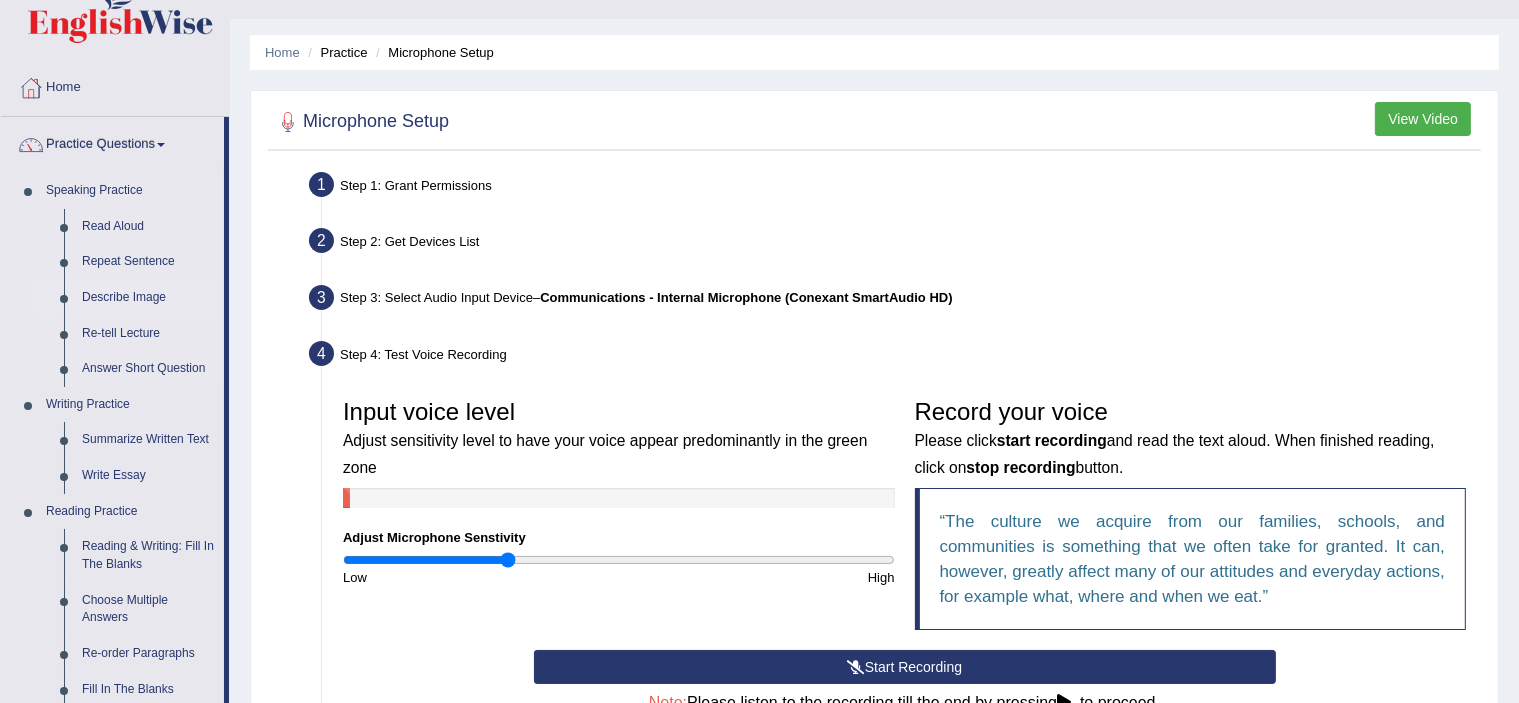 drag, startPoint x: 152, startPoint y: 289, endPoint x: 140, endPoint y: 303, distance: 18.439089 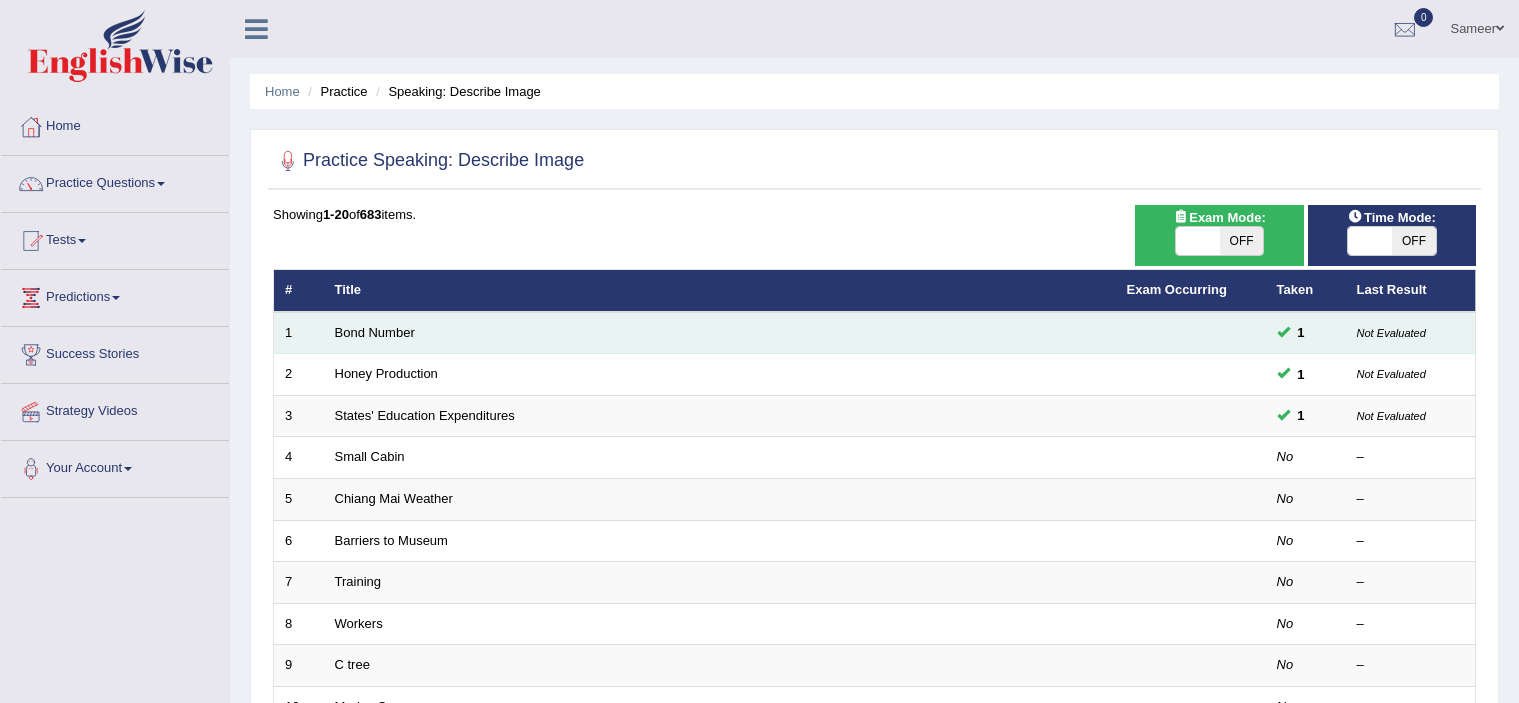 scroll, scrollTop: 0, scrollLeft: 0, axis: both 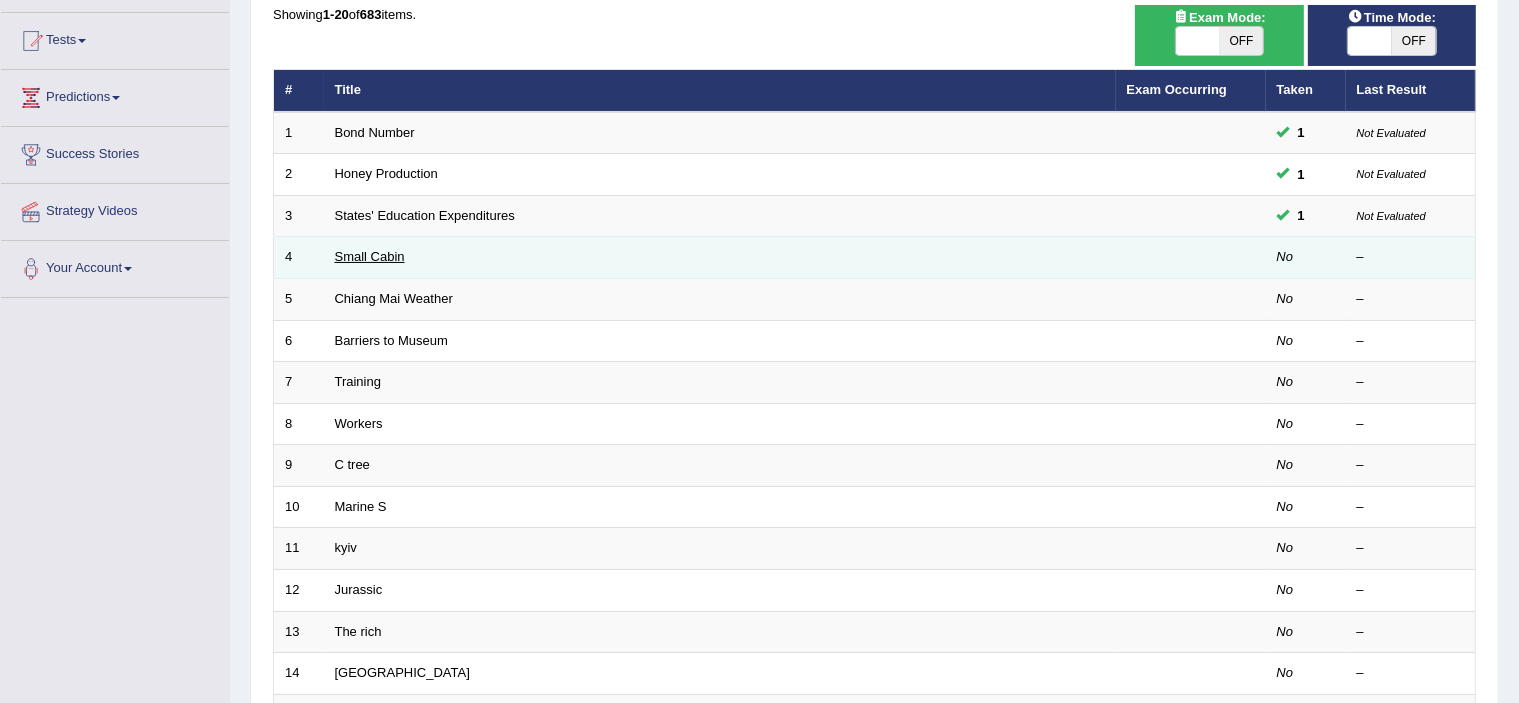 click on "Small Cabin" at bounding box center (370, 256) 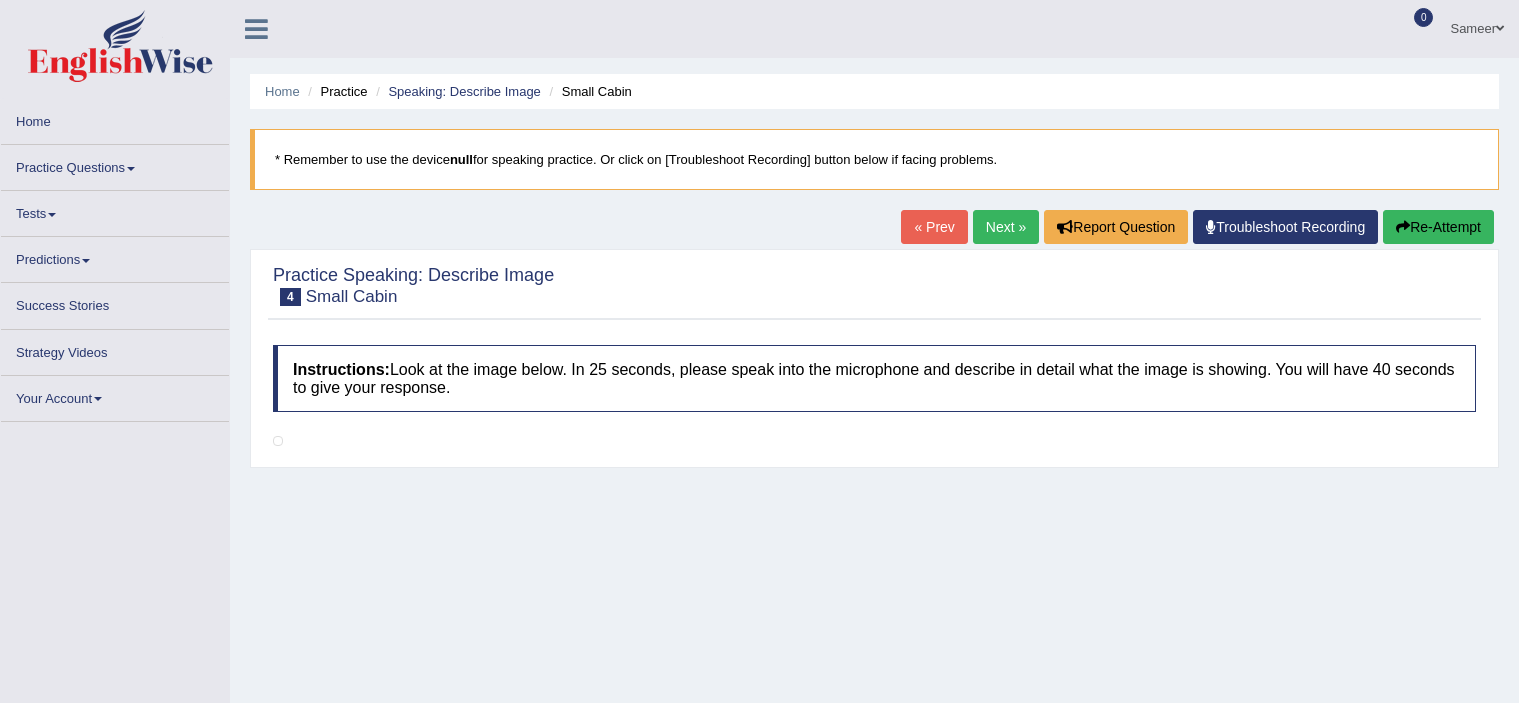 scroll, scrollTop: 0, scrollLeft: 0, axis: both 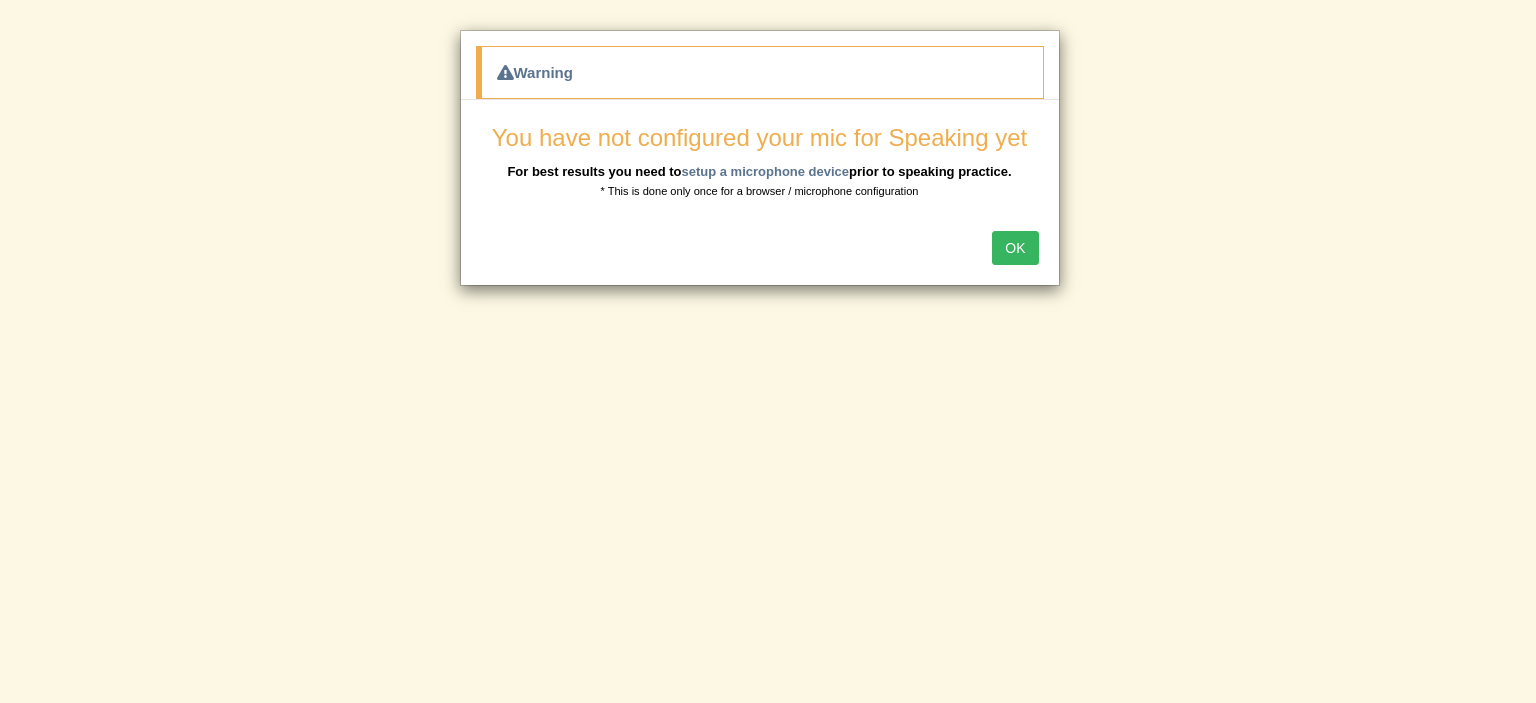 click on "OK" at bounding box center [1015, 248] 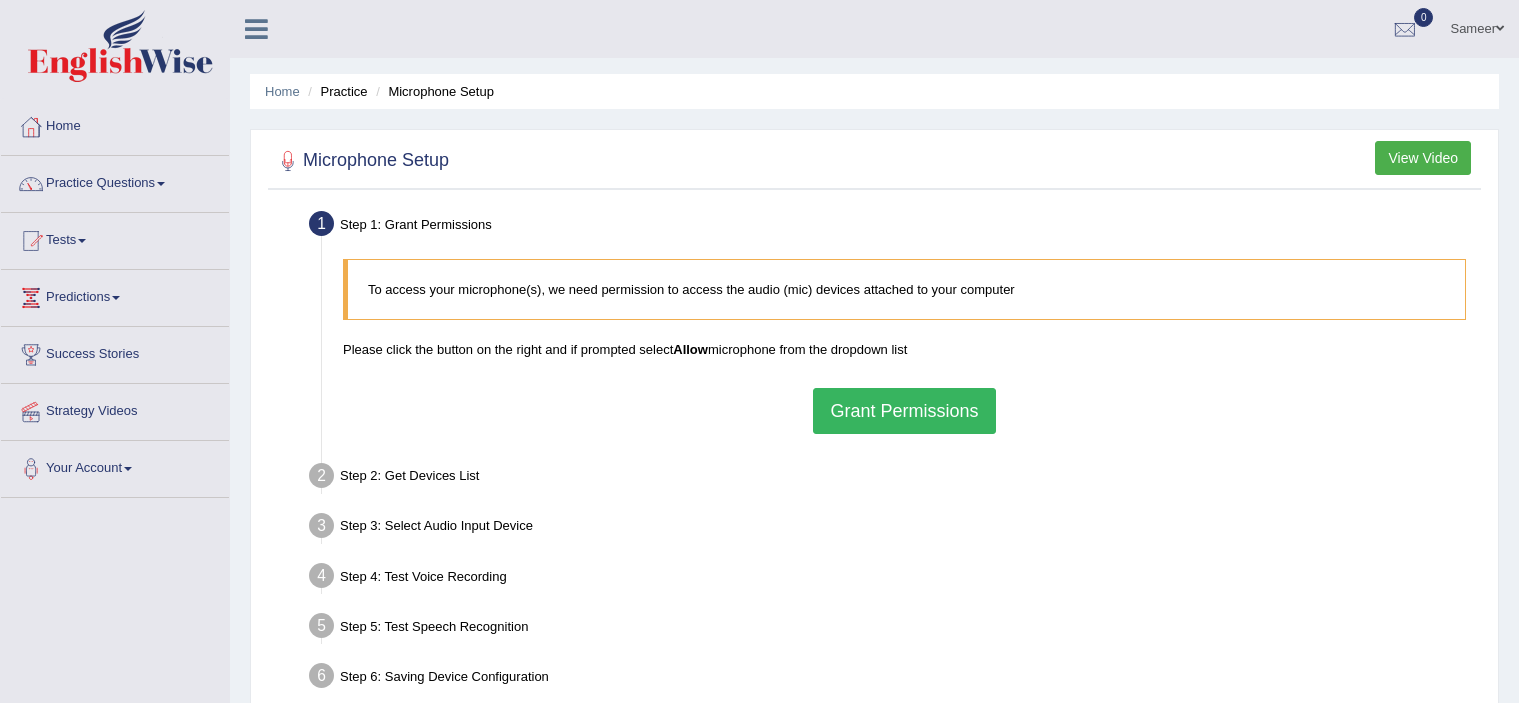 scroll, scrollTop: 0, scrollLeft: 0, axis: both 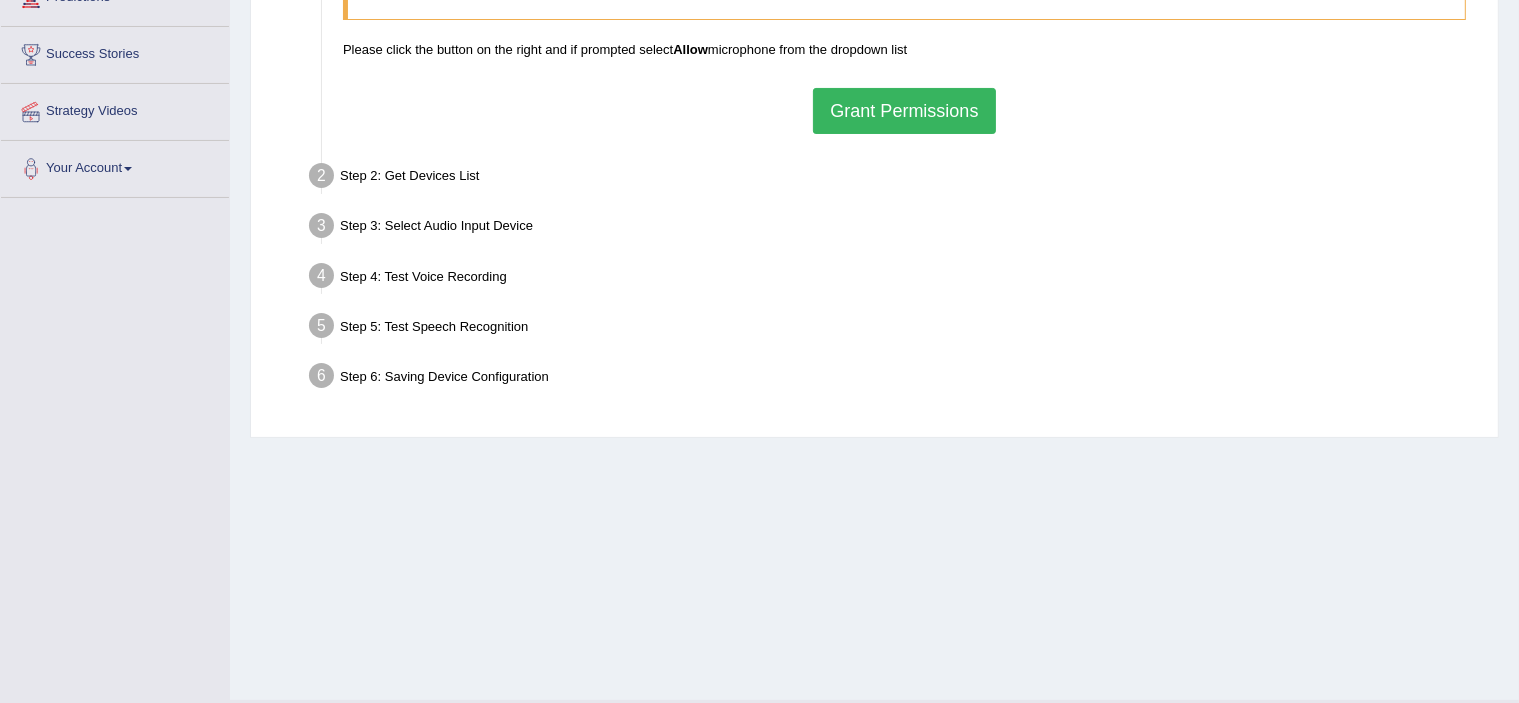 click on "Grant Permissions" at bounding box center (904, 111) 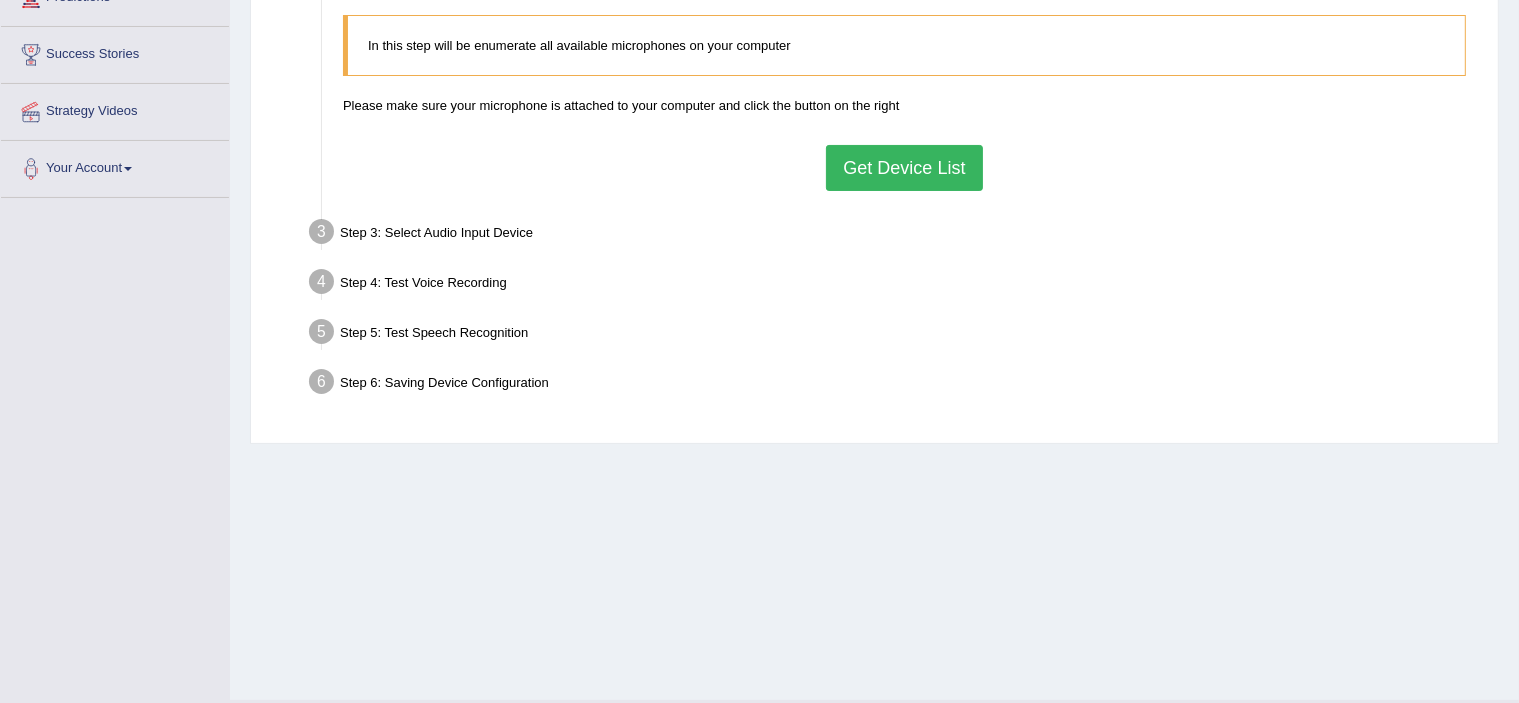 click on "Get Device List" at bounding box center [904, 168] 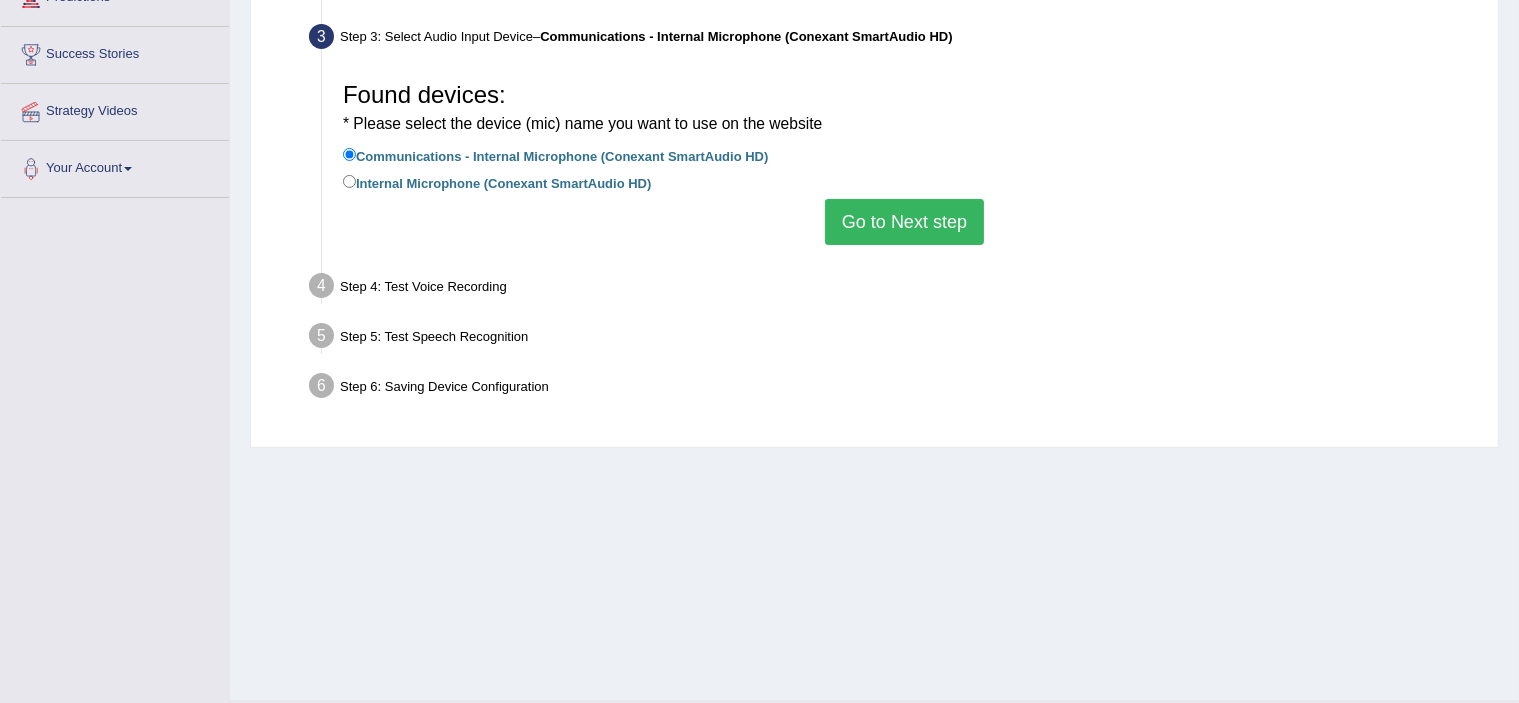 drag, startPoint x: 895, startPoint y: 227, endPoint x: 886, endPoint y: 235, distance: 12.0415945 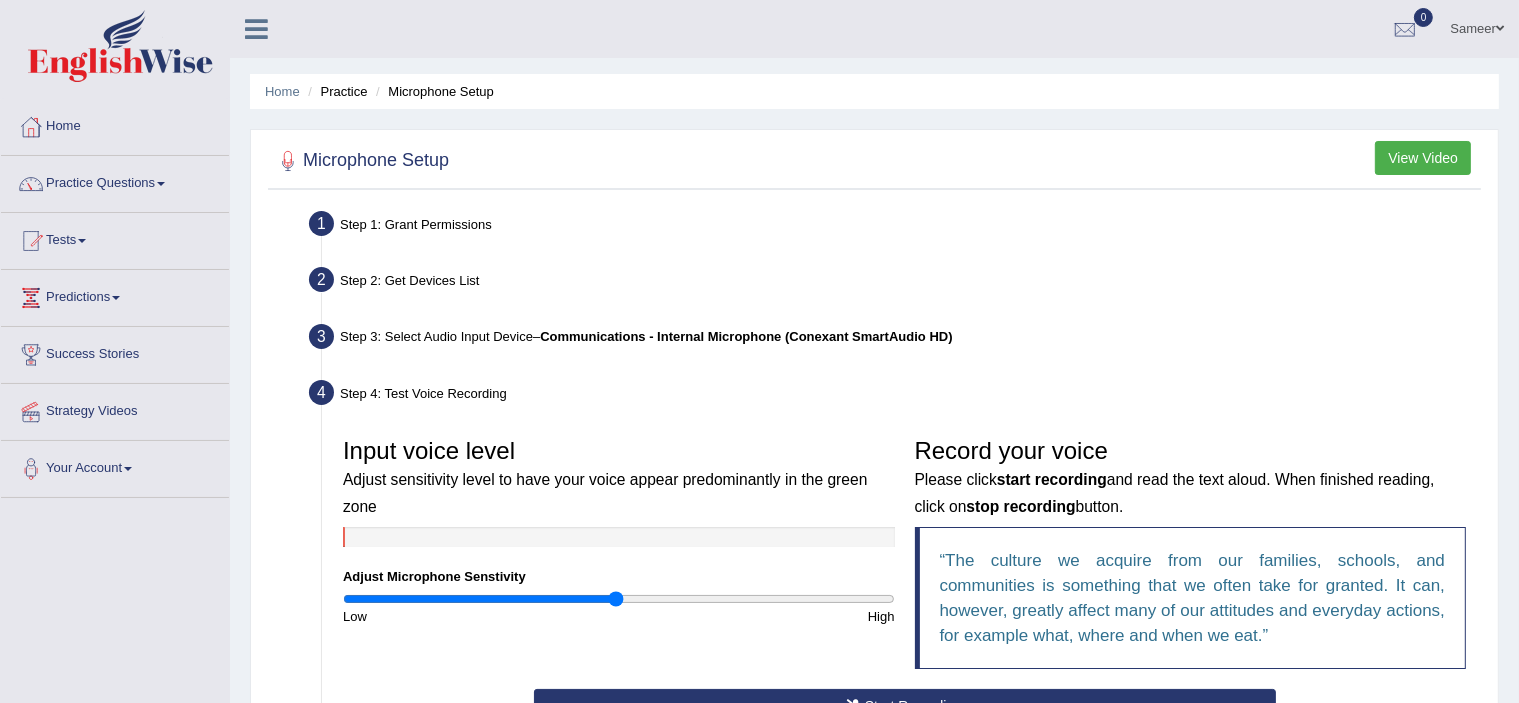 scroll, scrollTop: 347, scrollLeft: 0, axis: vertical 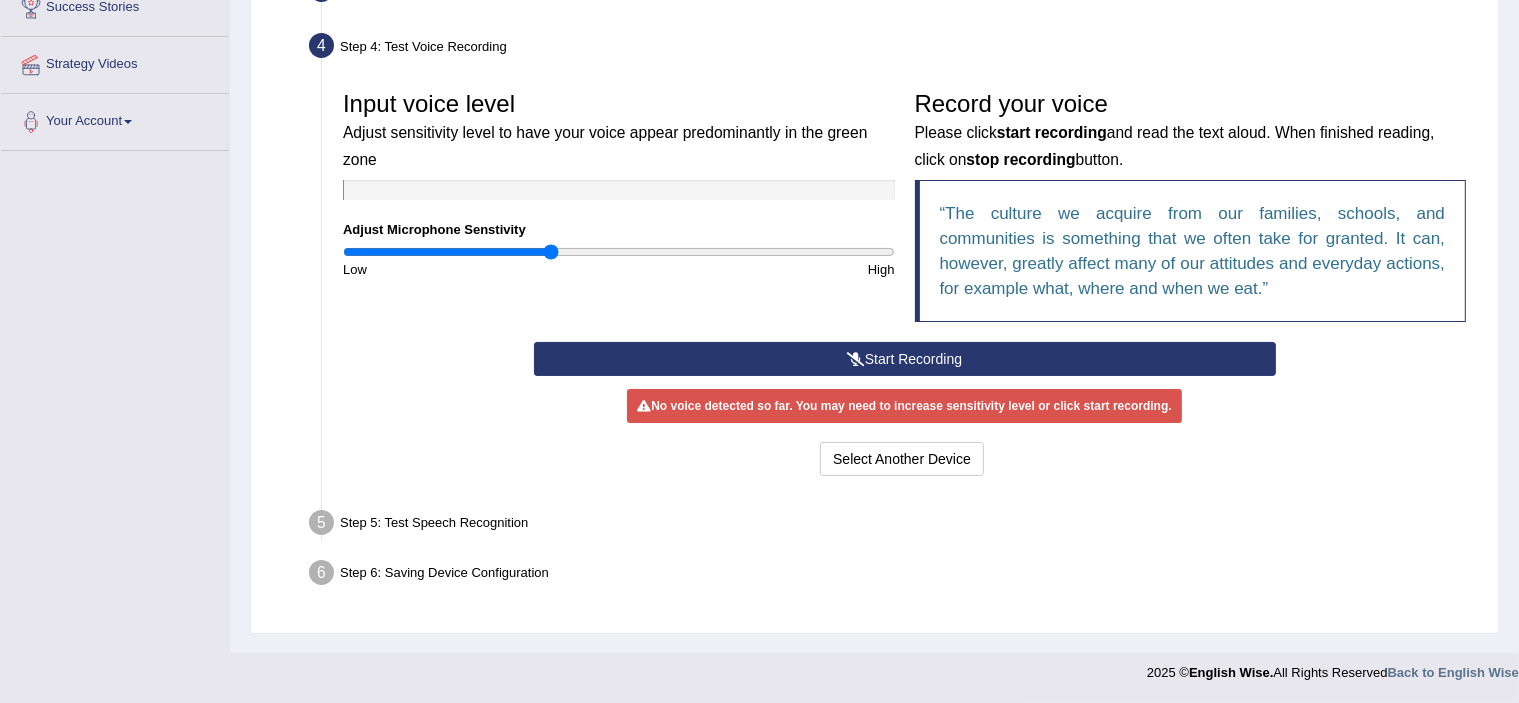 click at bounding box center (619, 252) 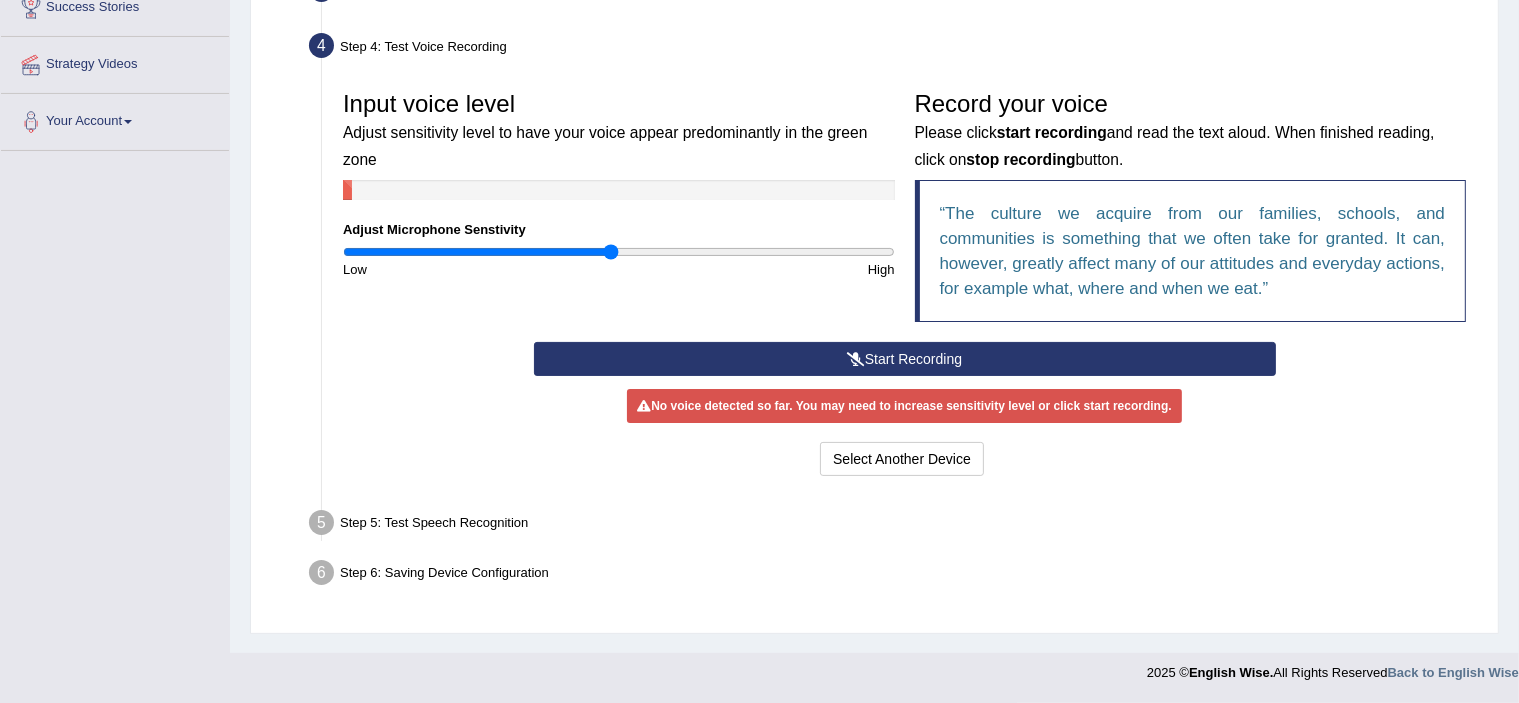 click at bounding box center (619, 252) 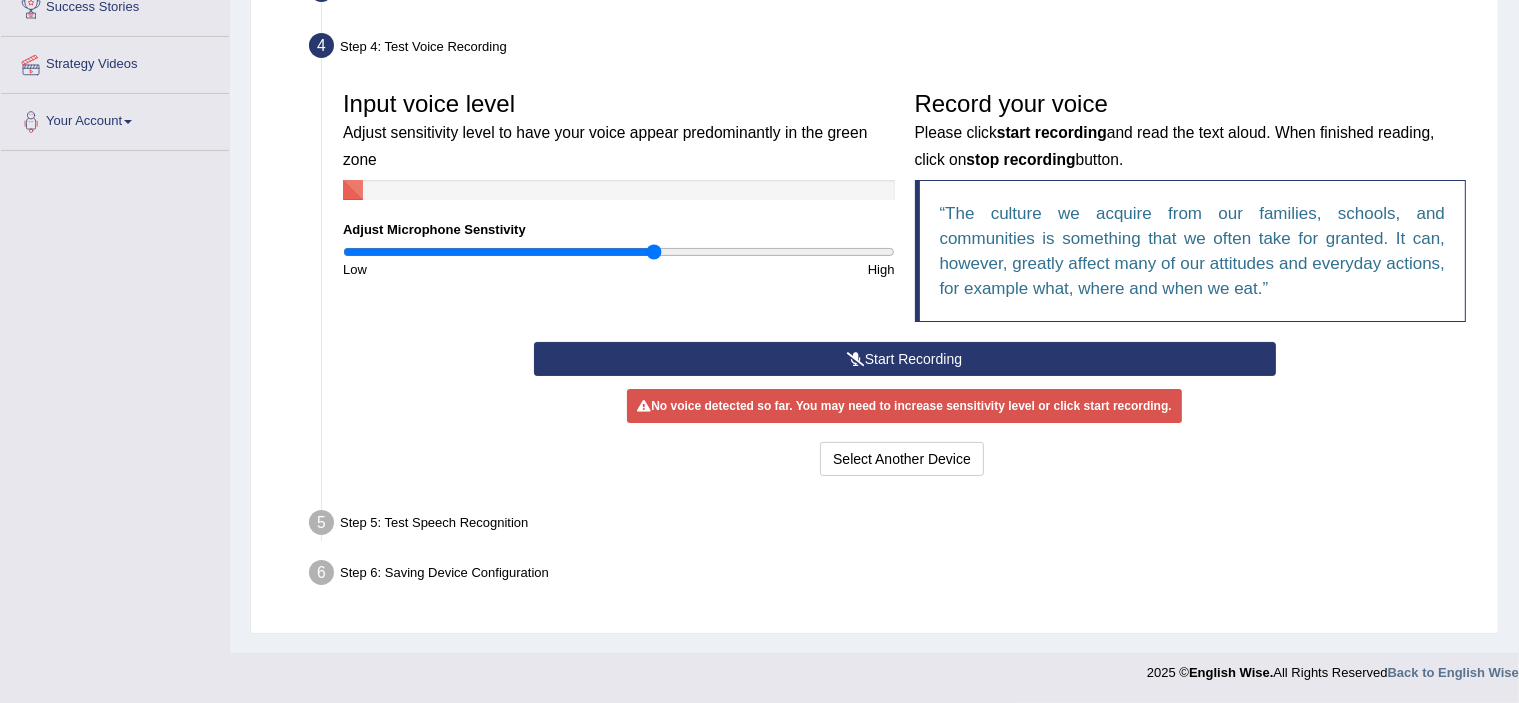 click at bounding box center (619, 252) 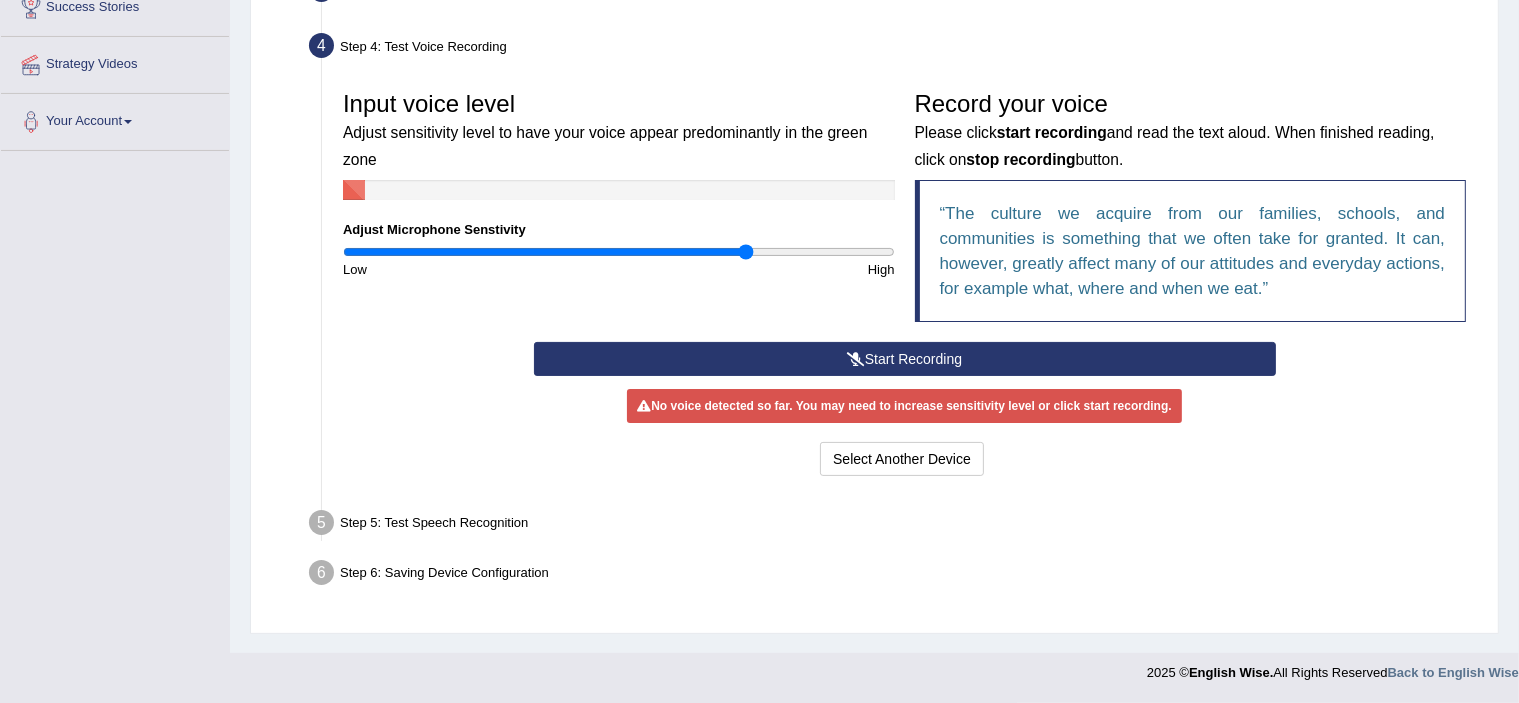 type on "1.48" 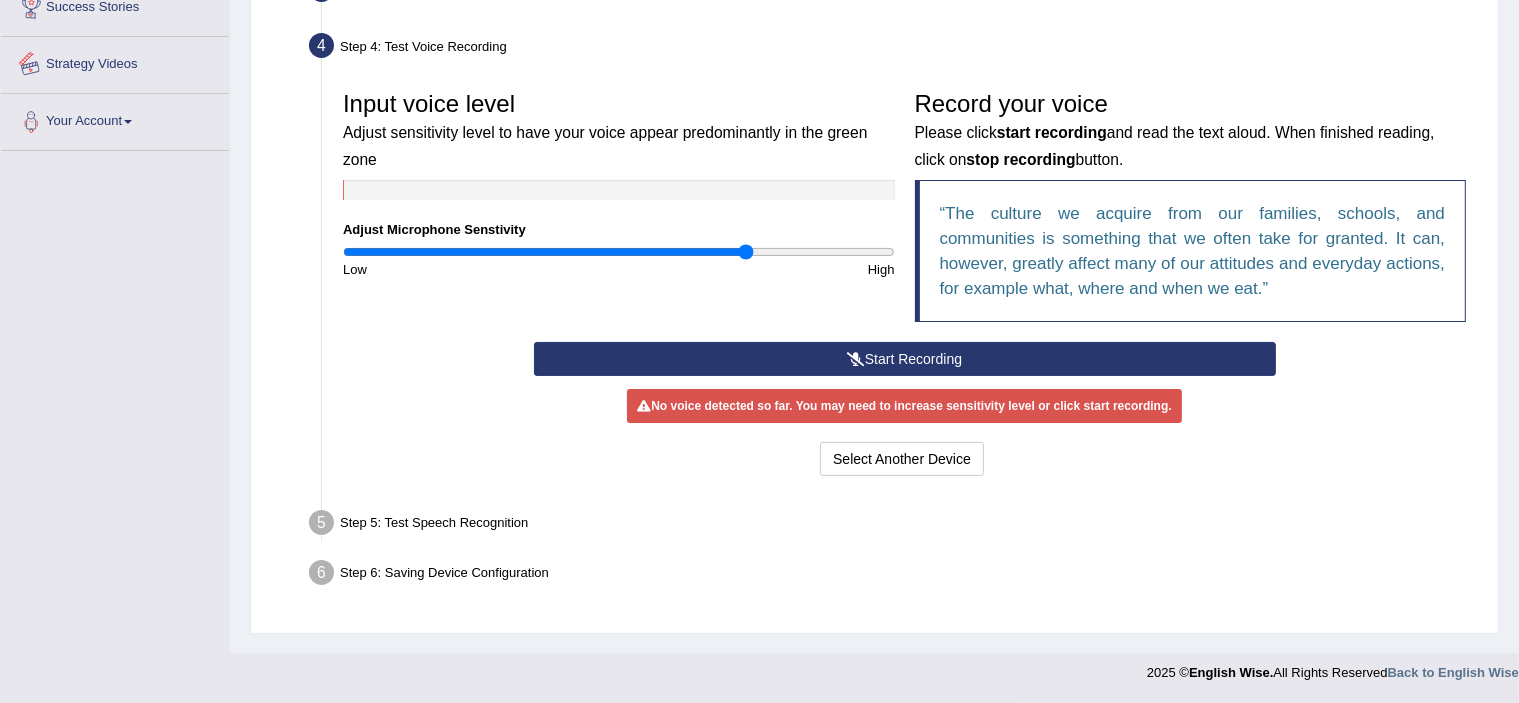 scroll, scrollTop: 0, scrollLeft: 0, axis: both 